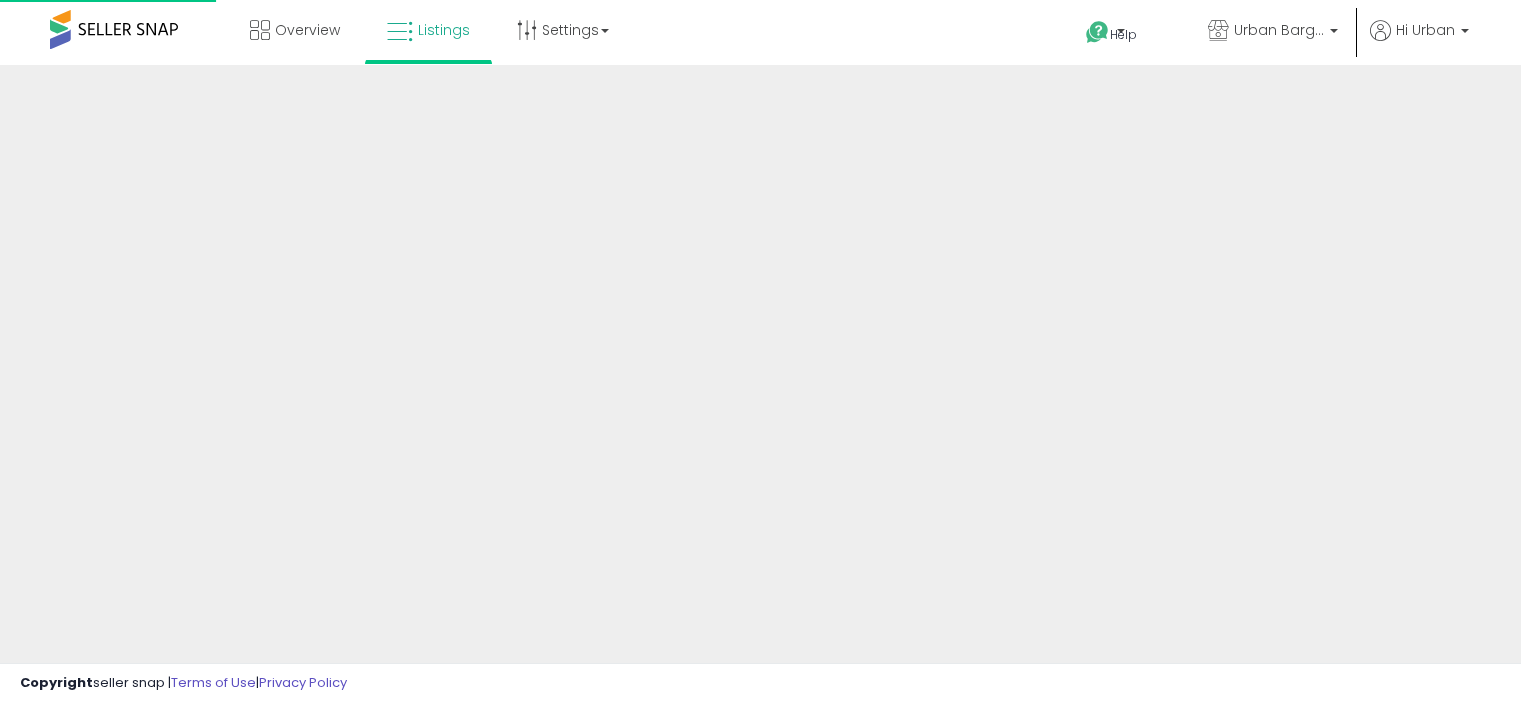 scroll, scrollTop: 0, scrollLeft: 0, axis: both 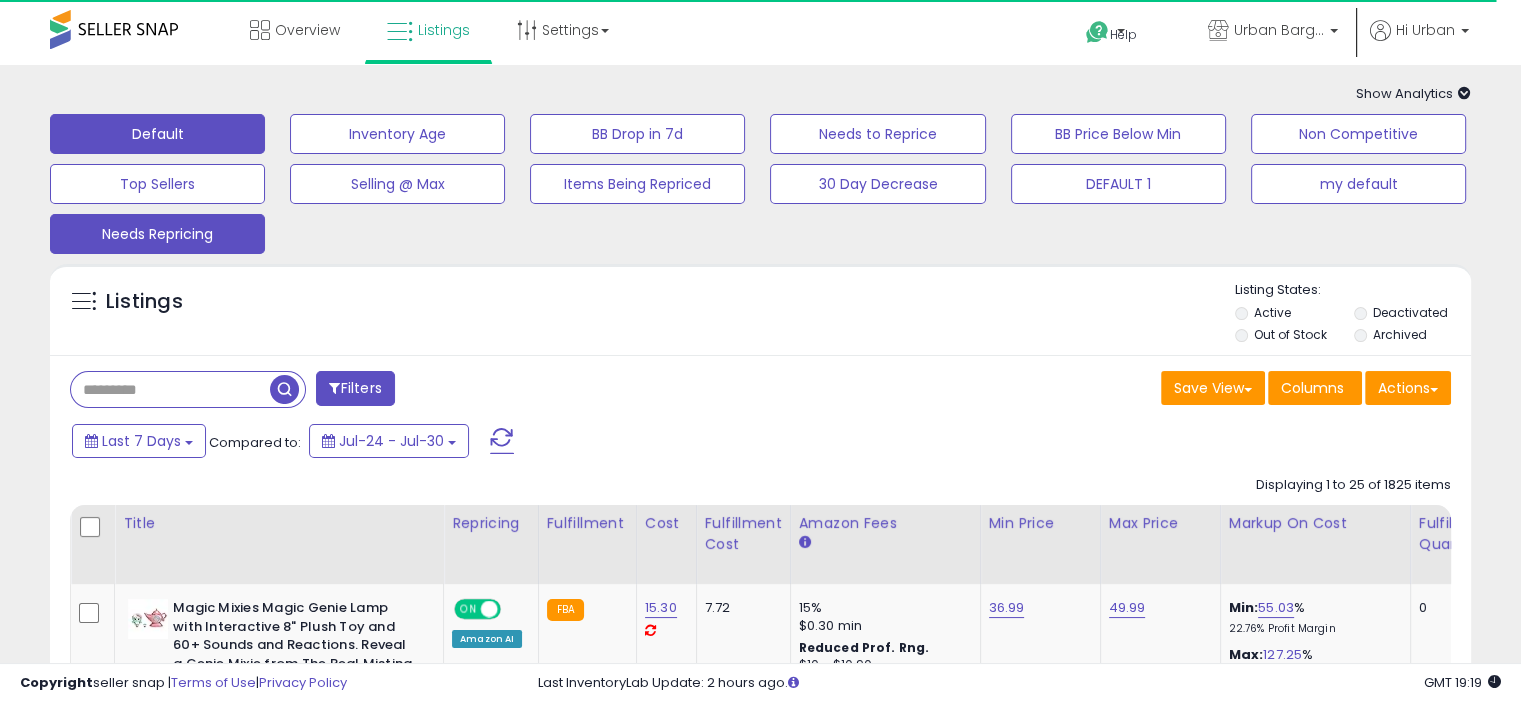 click on "Needs Repricing" at bounding box center (397, 134) 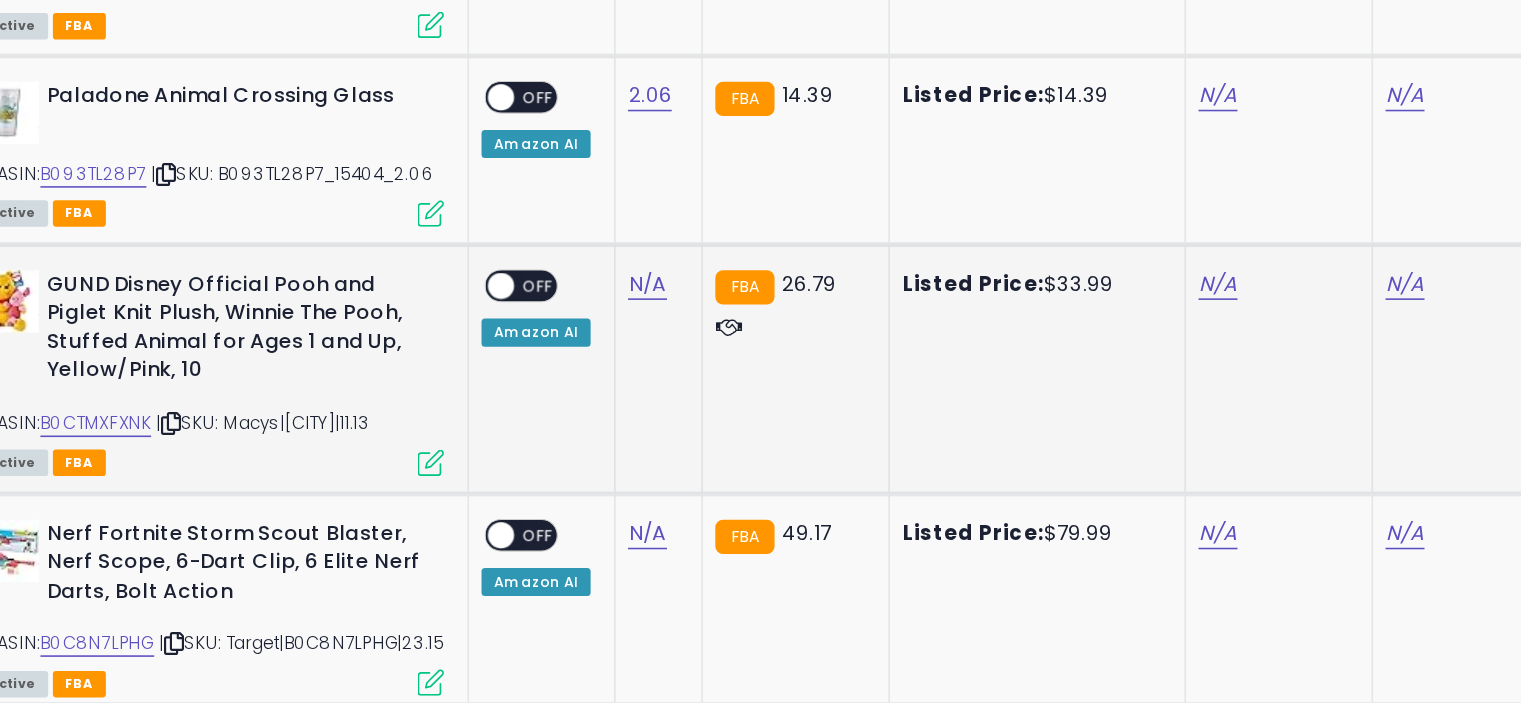 scroll, scrollTop: 531, scrollLeft: 0, axis: vertical 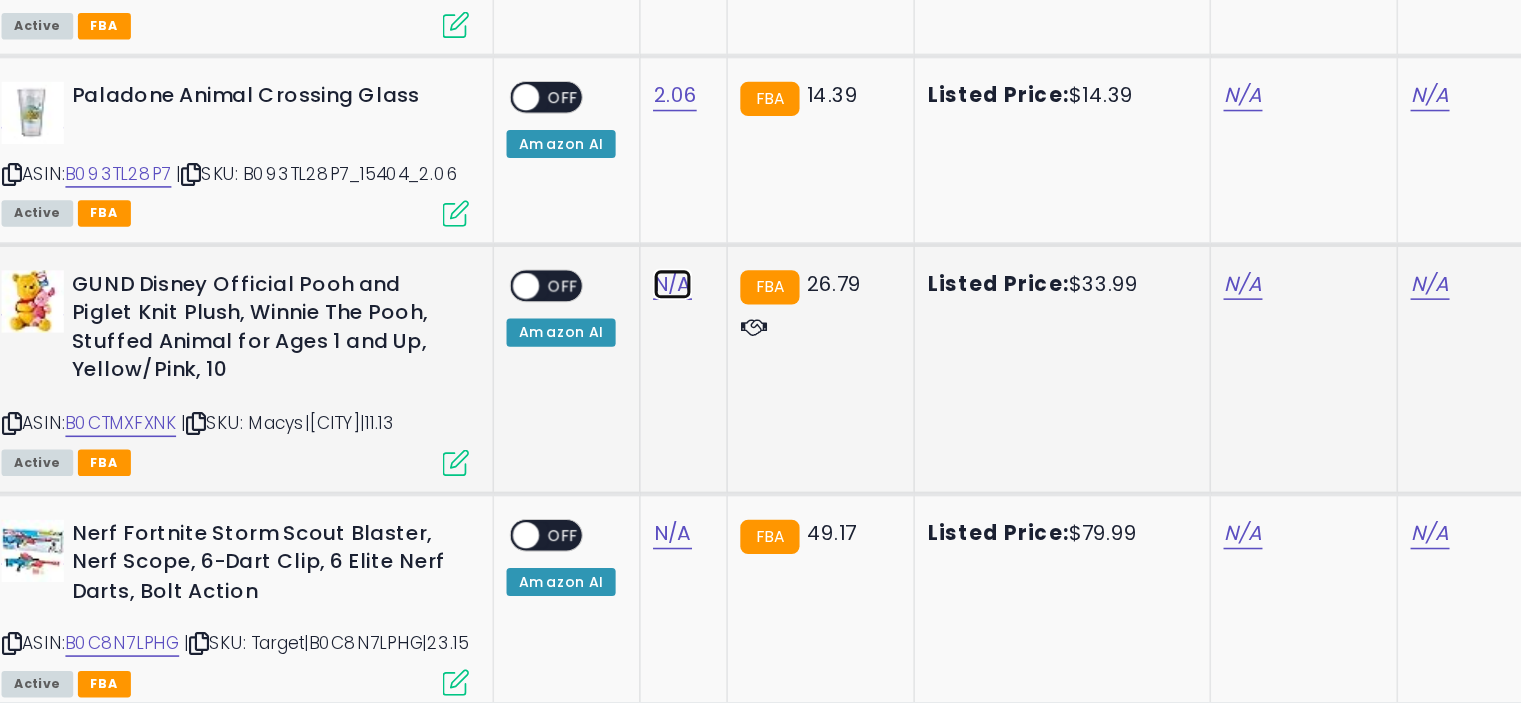 click on "N/A" at bounding box center (558, 395) 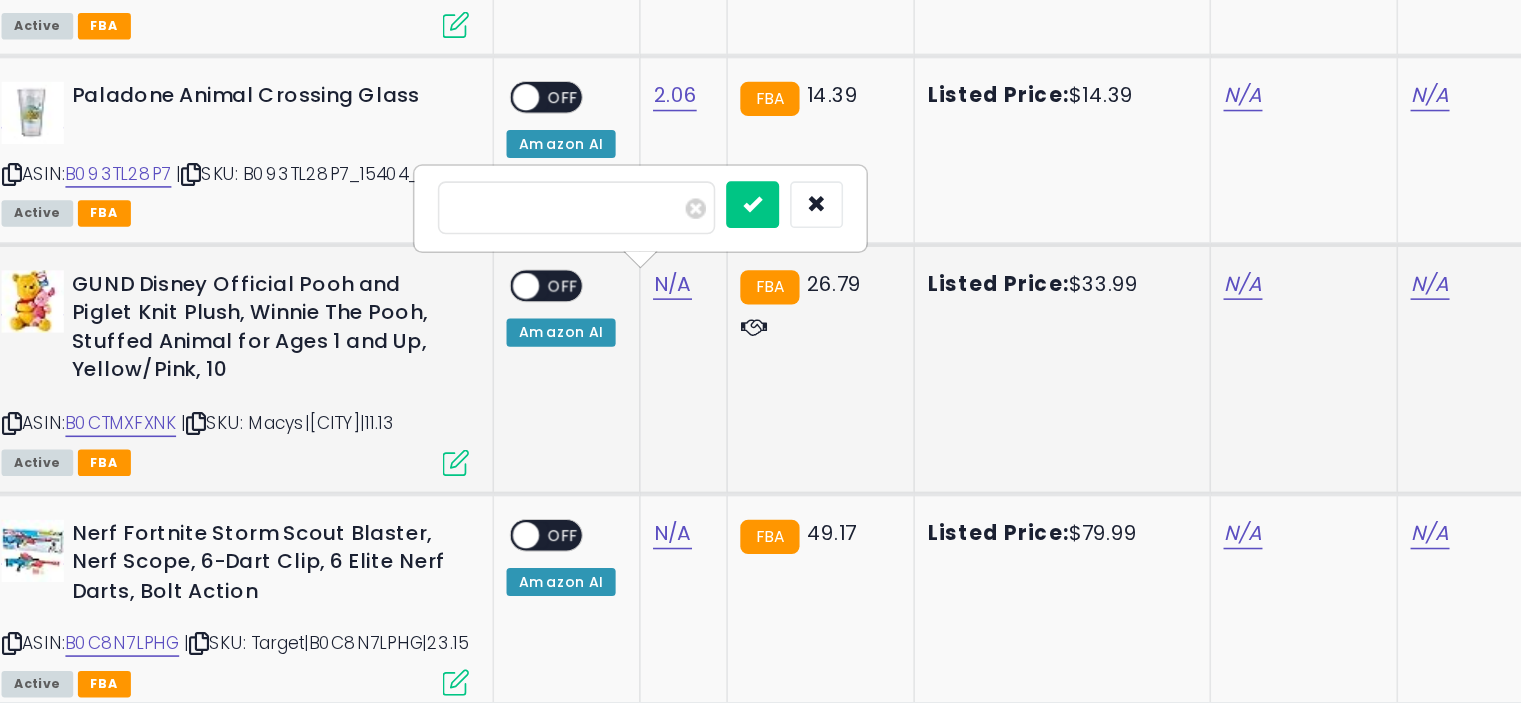 click at bounding box center [497, 346] 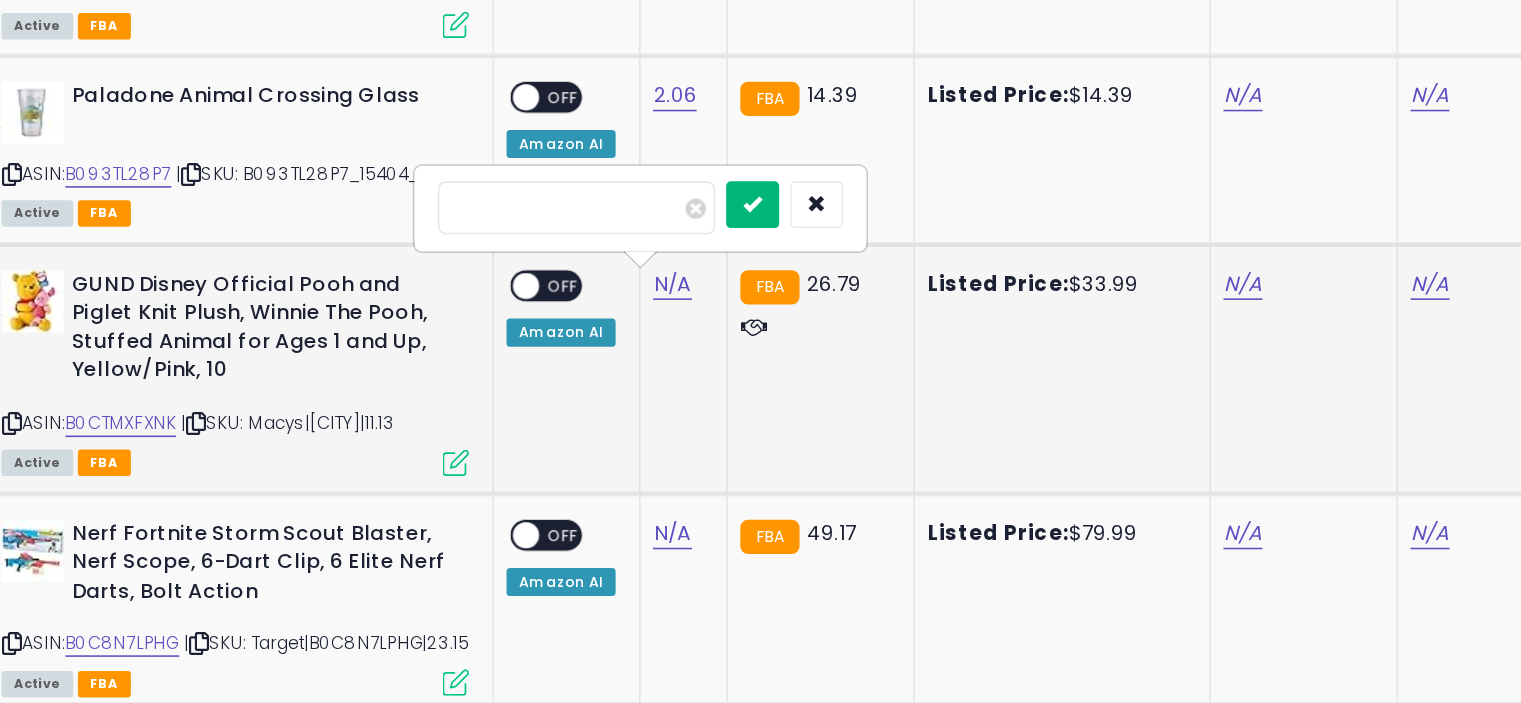 type on "*****" 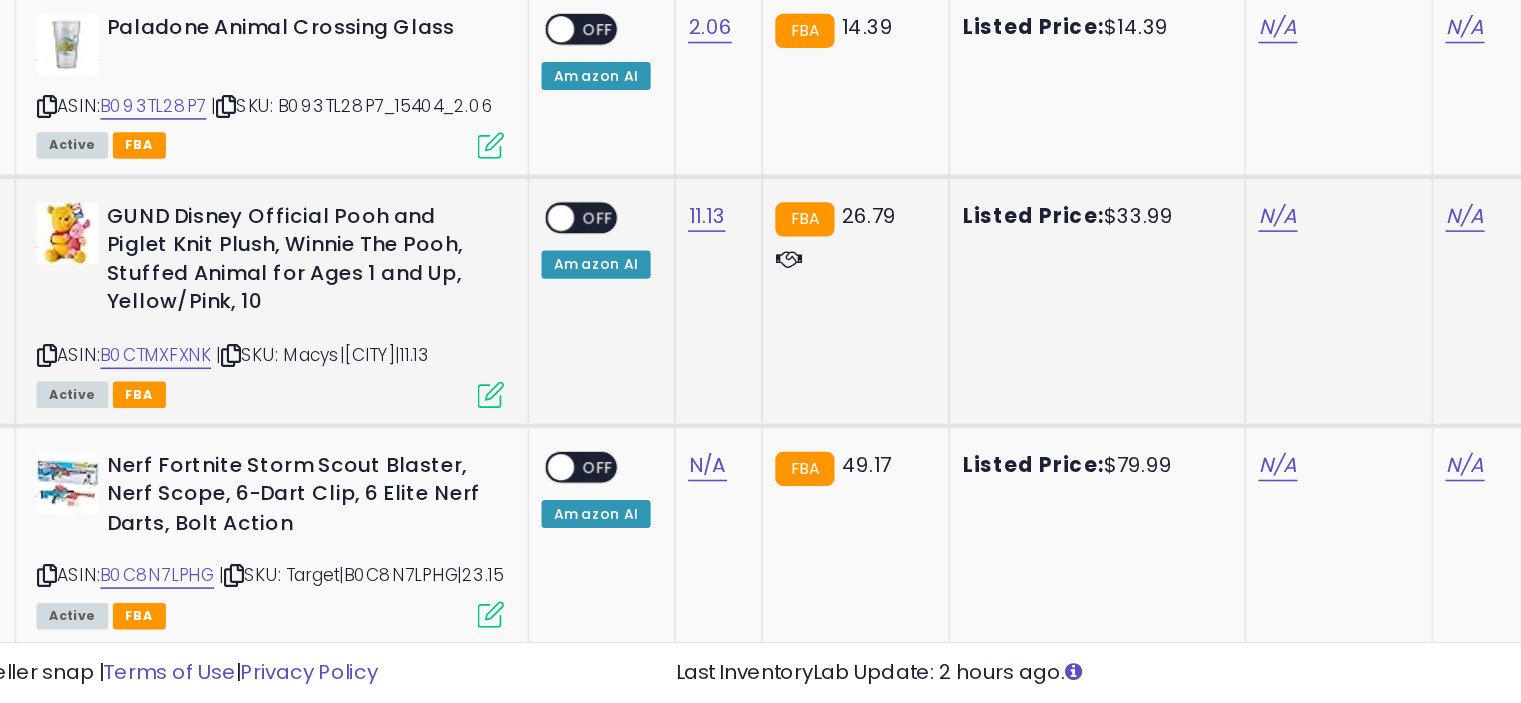 scroll, scrollTop: 539, scrollLeft: 0, axis: vertical 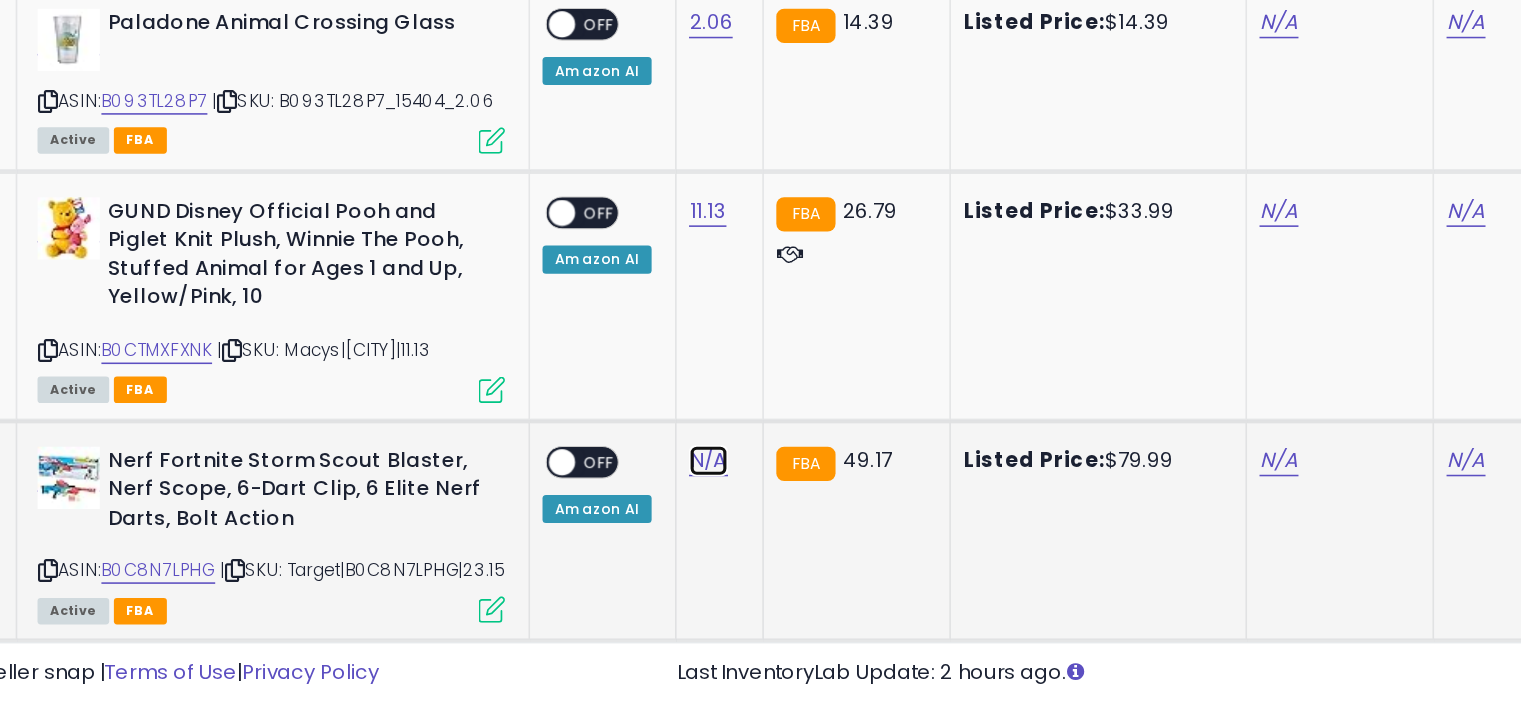 click on "N/A" at bounding box center [558, 547] 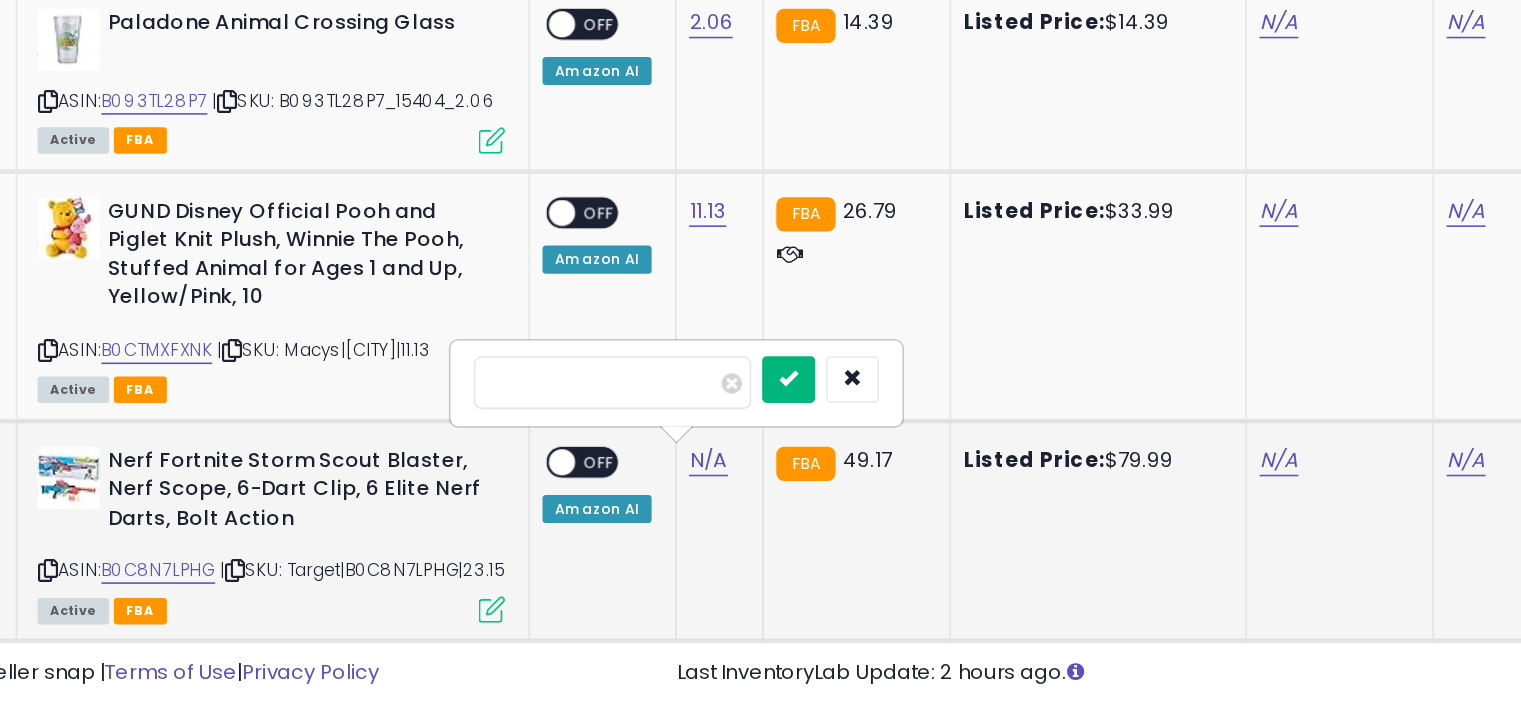 type on "*****" 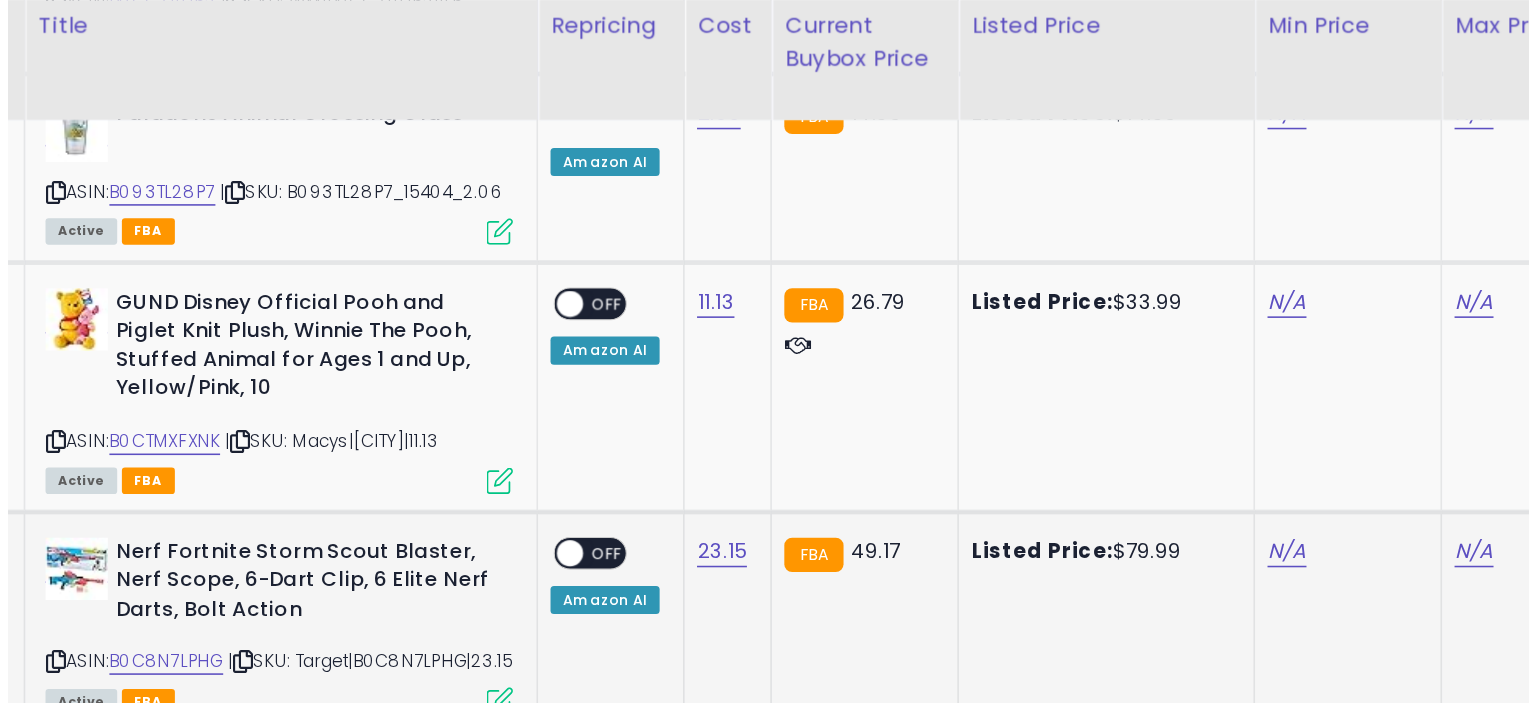 scroll, scrollTop: 729, scrollLeft: 0, axis: vertical 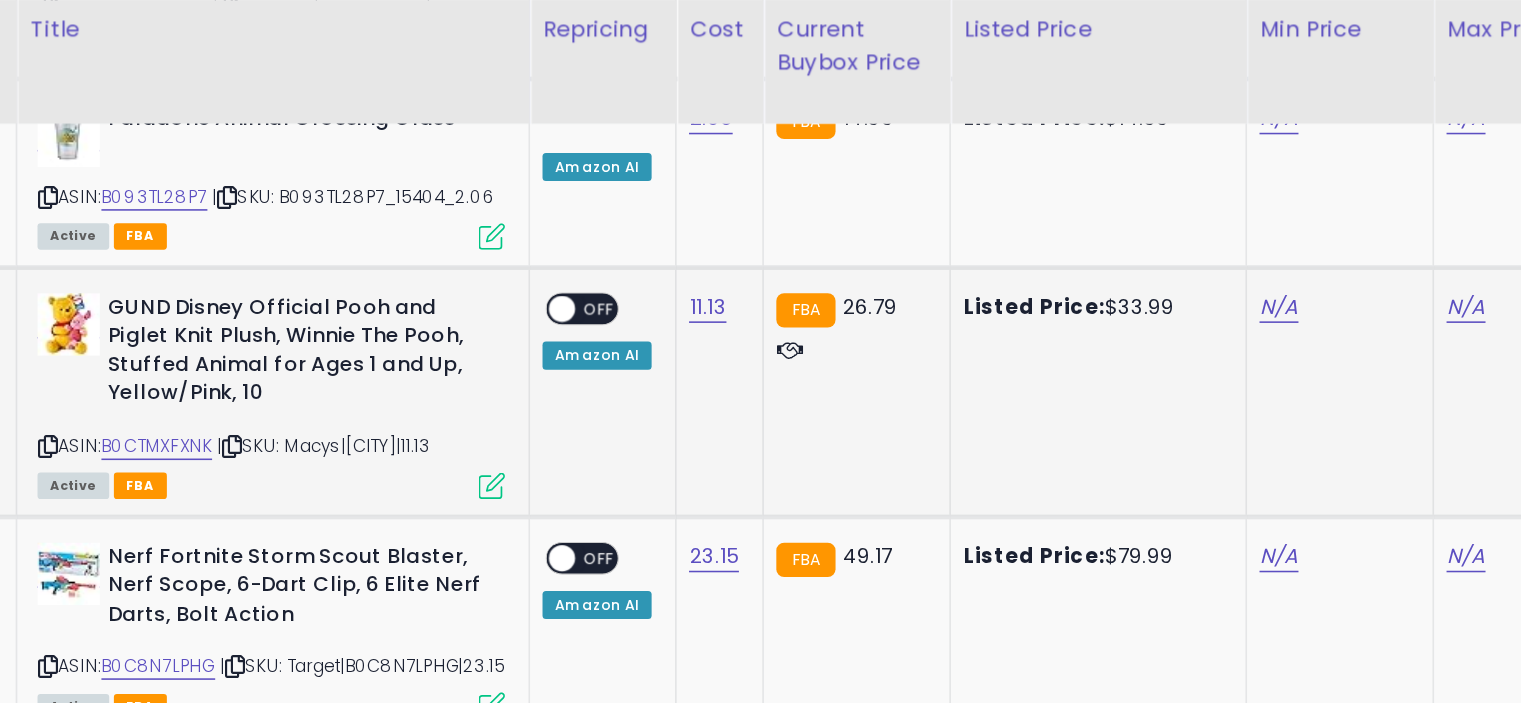 click at bounding box center (419, 311) 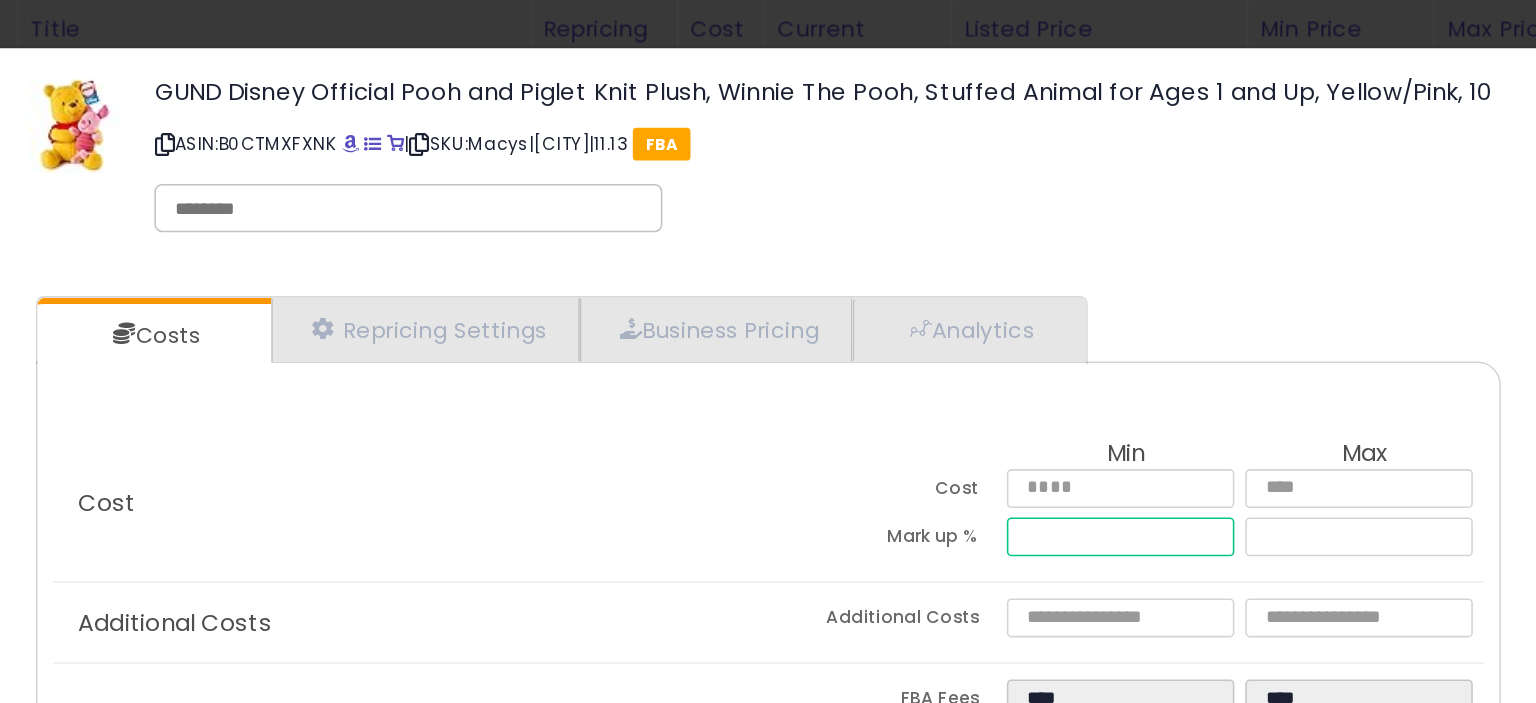 click at bounding box center [822, 344] 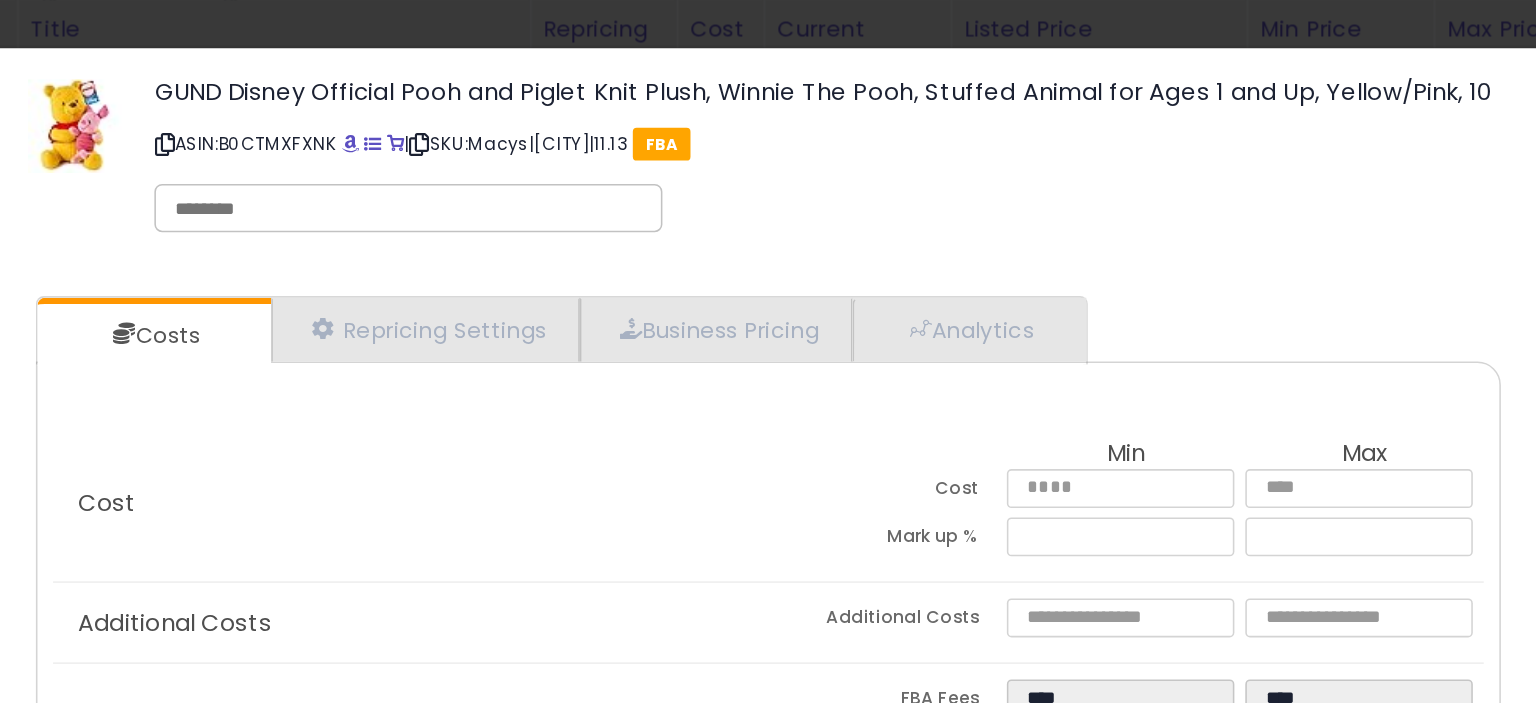 type on "*****" 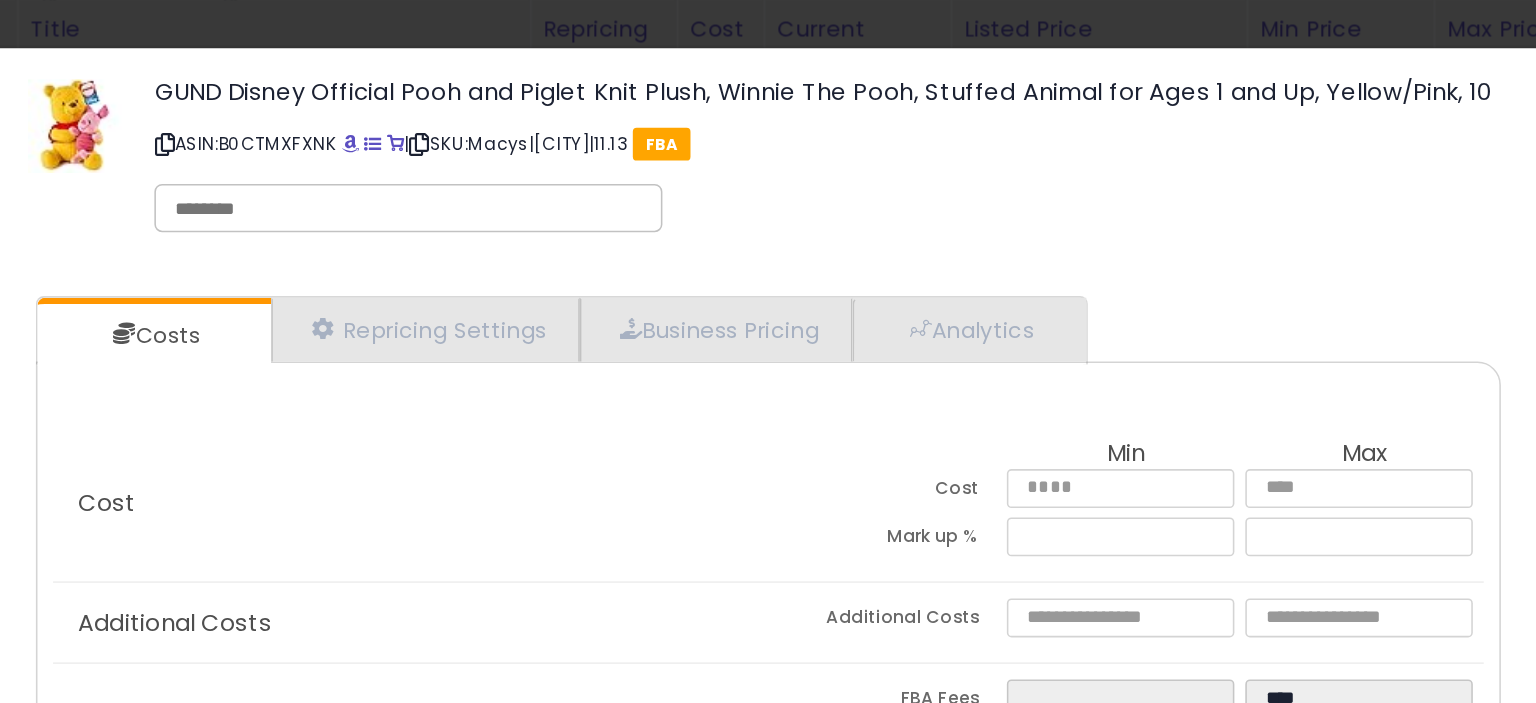 scroll, scrollTop: 120, scrollLeft: 0, axis: vertical 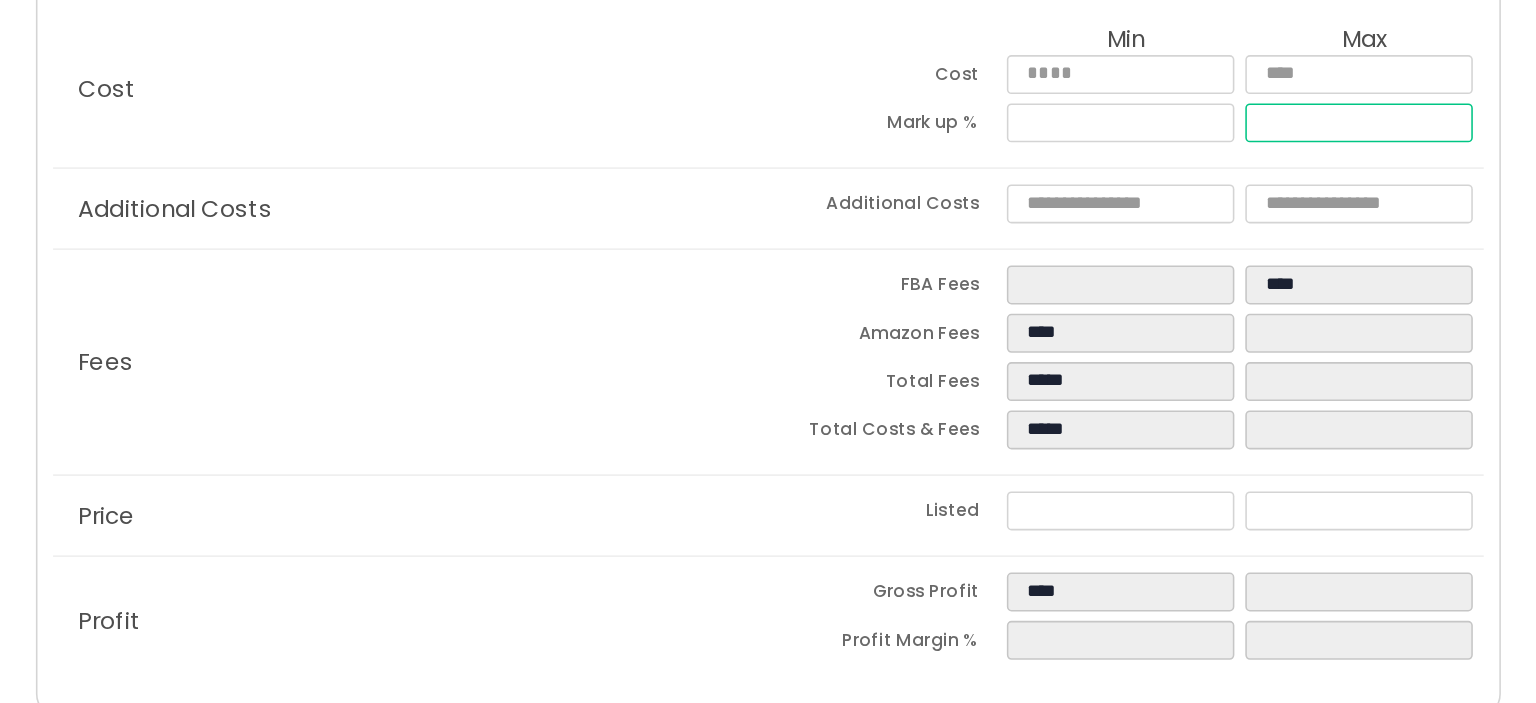 click at bounding box center (975, 235) 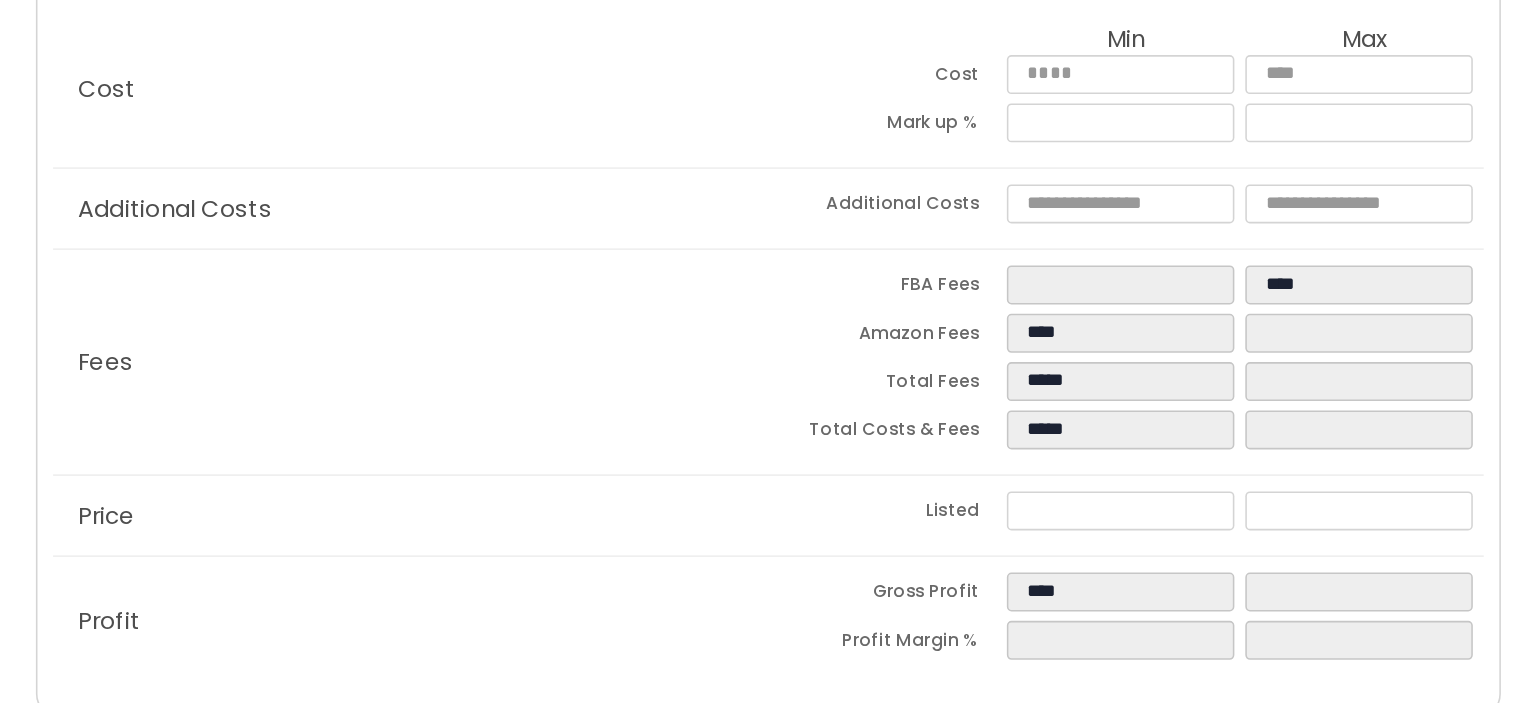 type on "******" 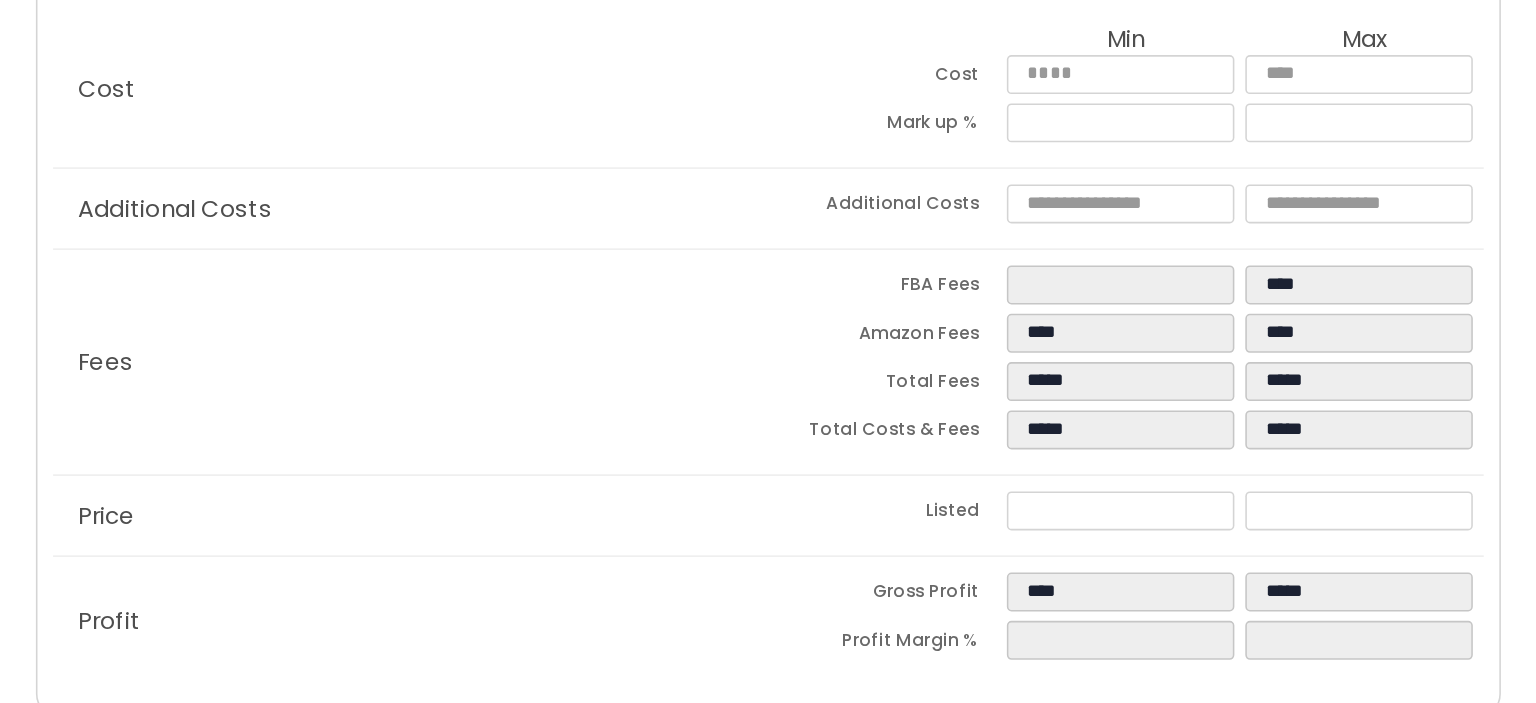 click on "Additional Costs
Additional Costs" 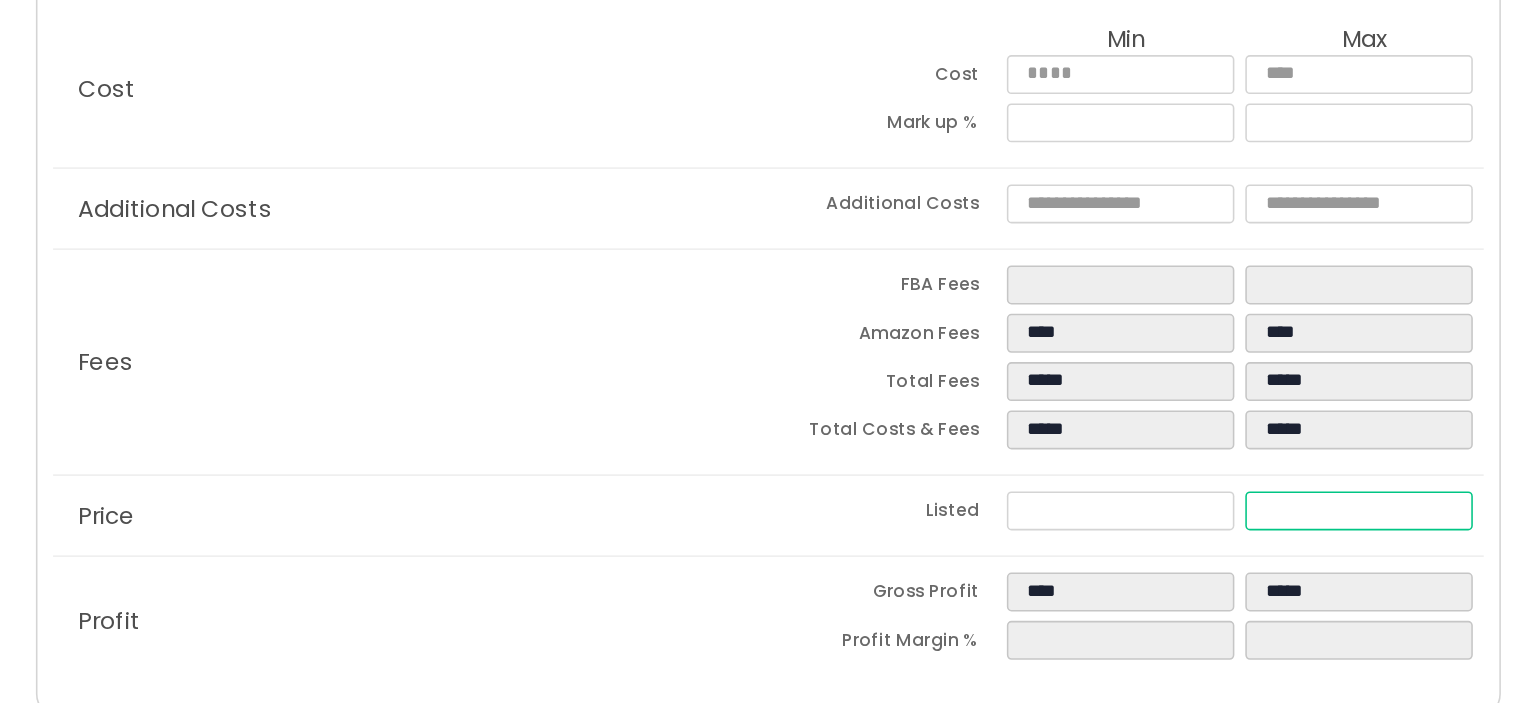 click on "*****" at bounding box center (975, 484) 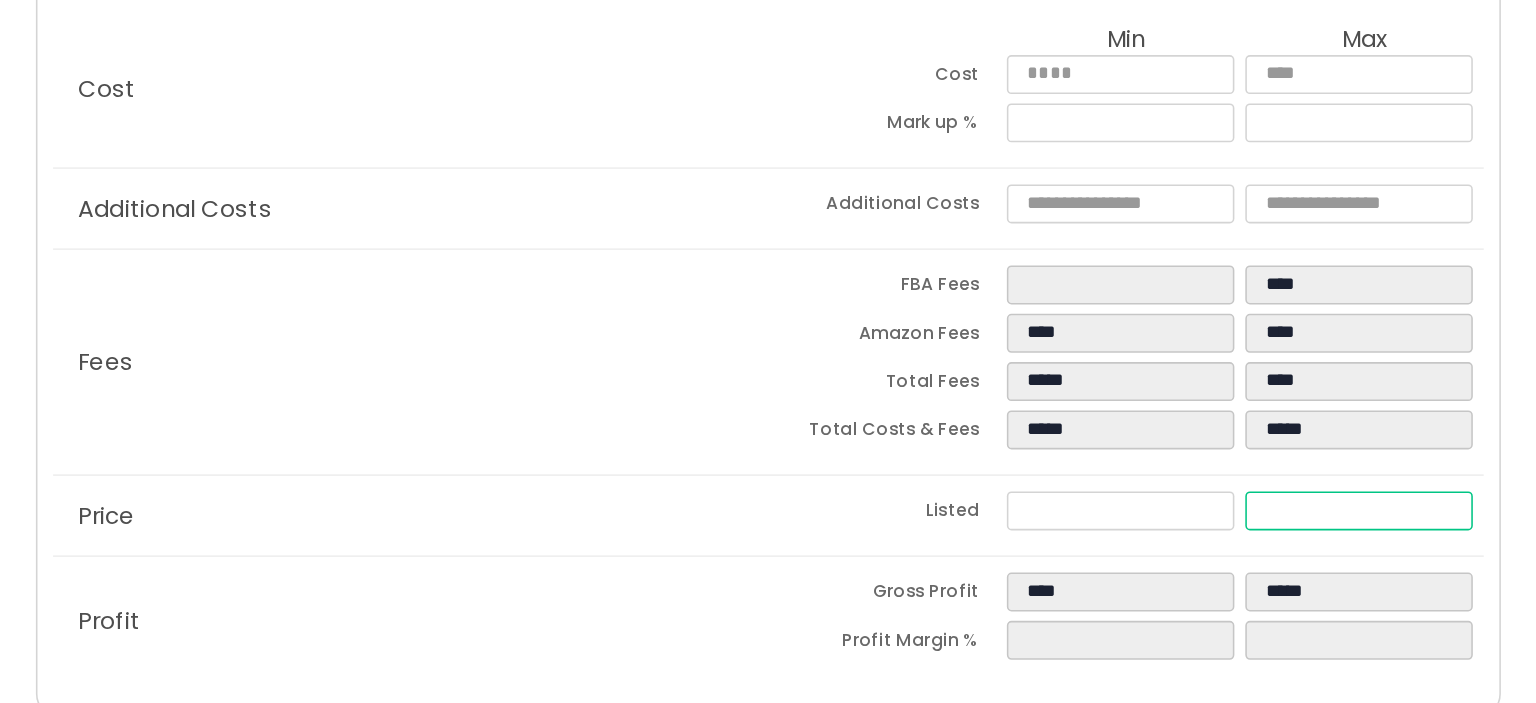 type on "****" 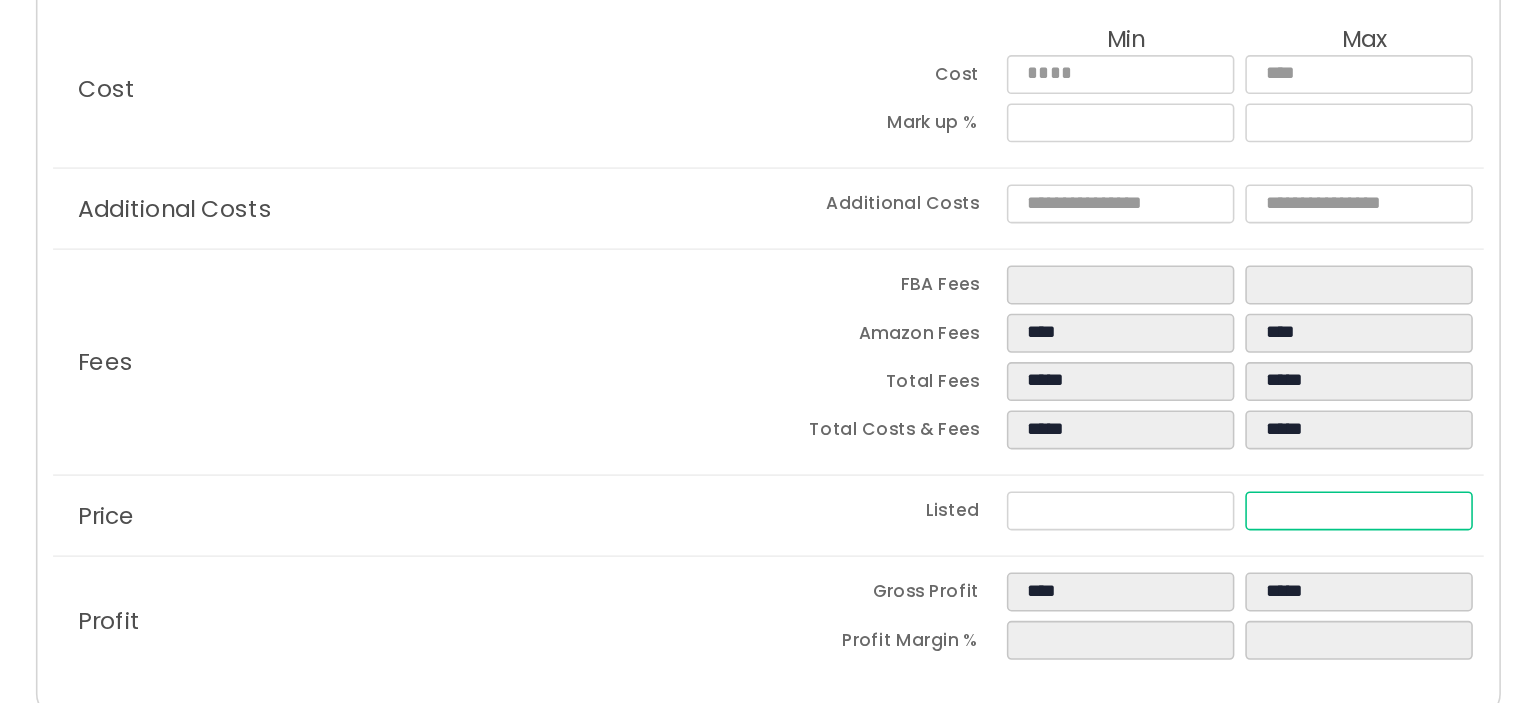 type on "****" 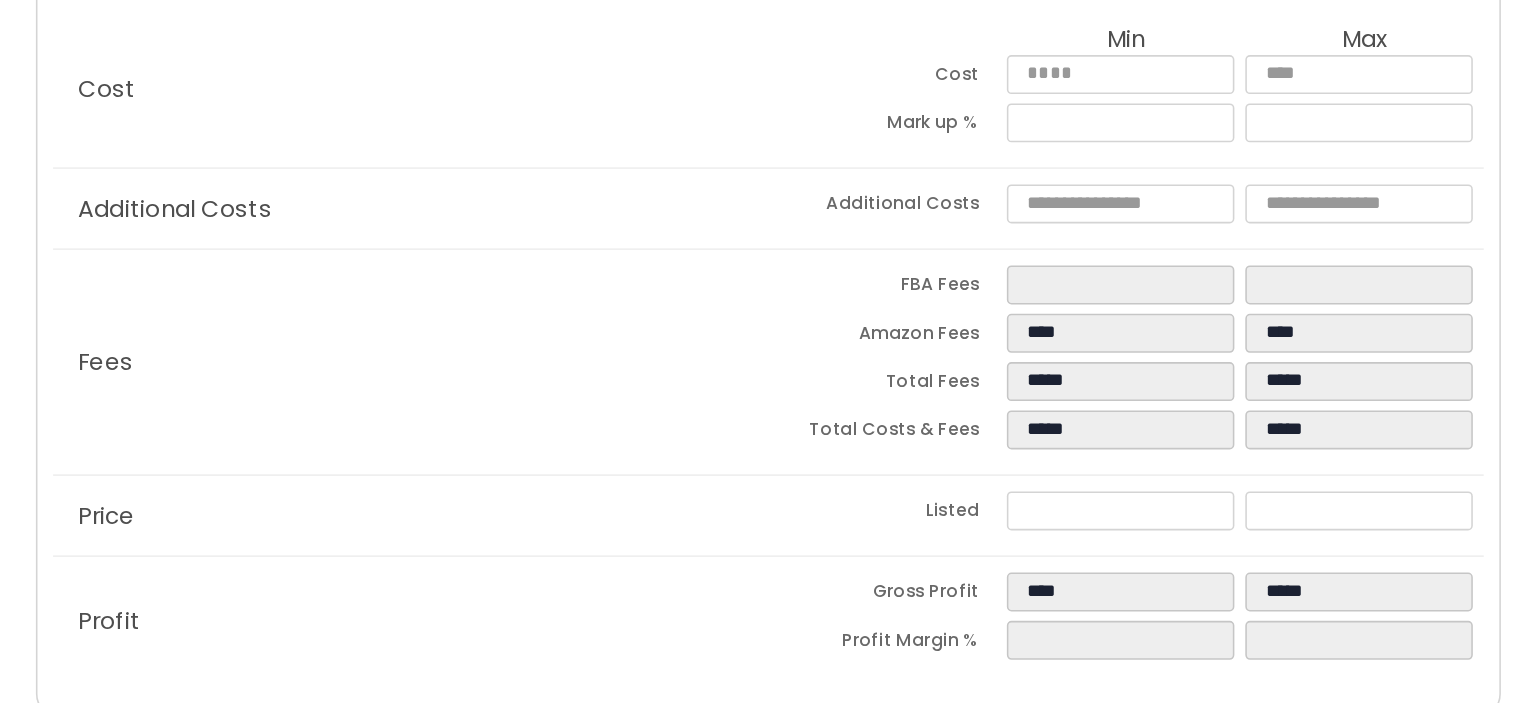 type on "*****" 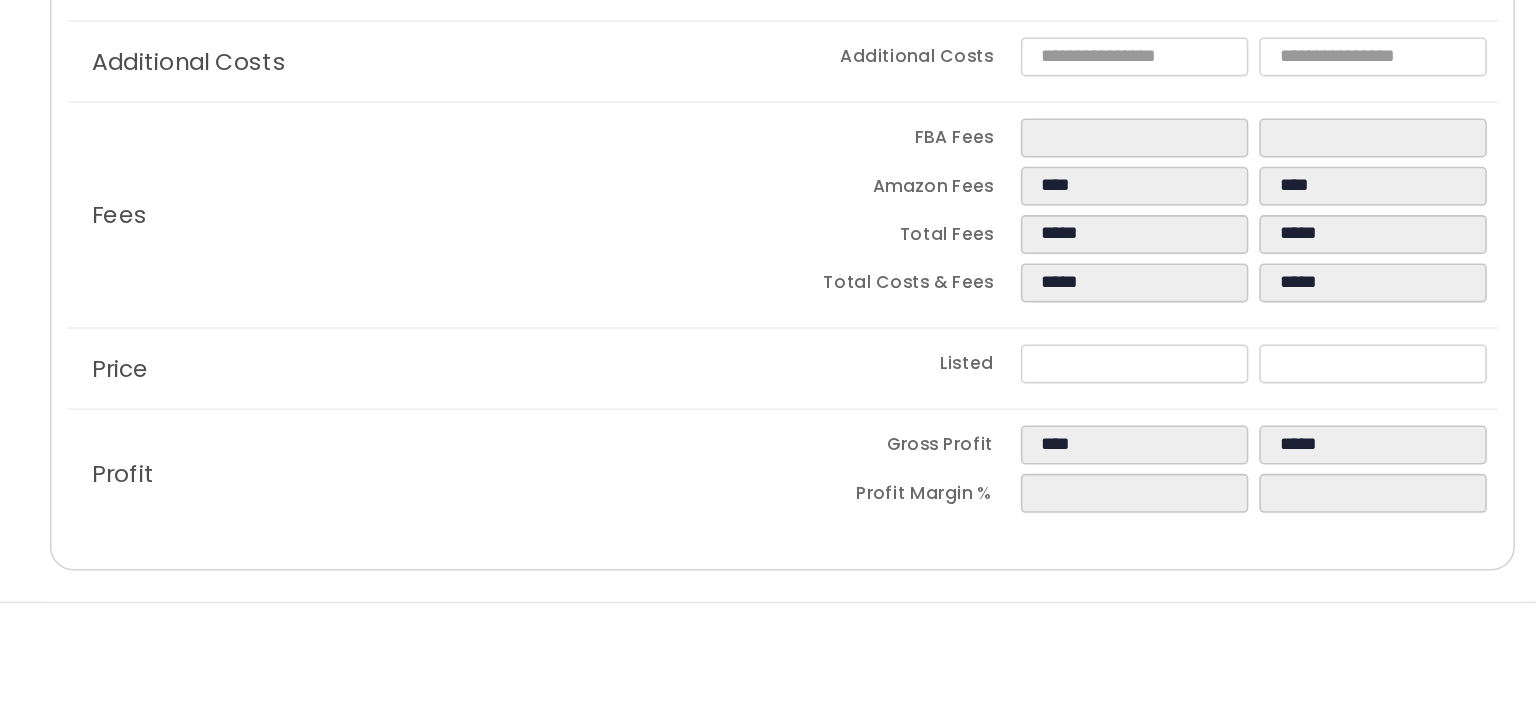 scroll, scrollTop: 0, scrollLeft: 0, axis: both 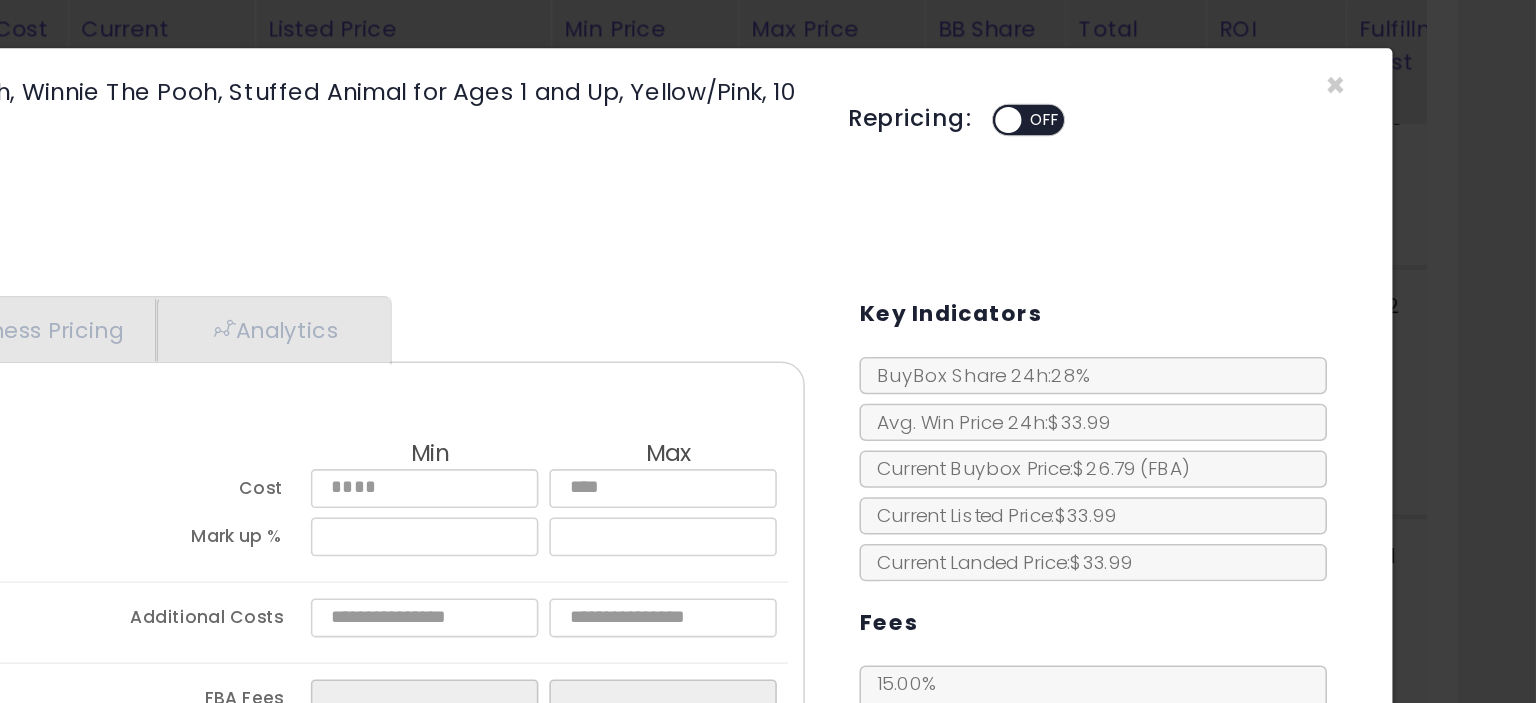 click on "OFF" at bounding box center (1222, 77) 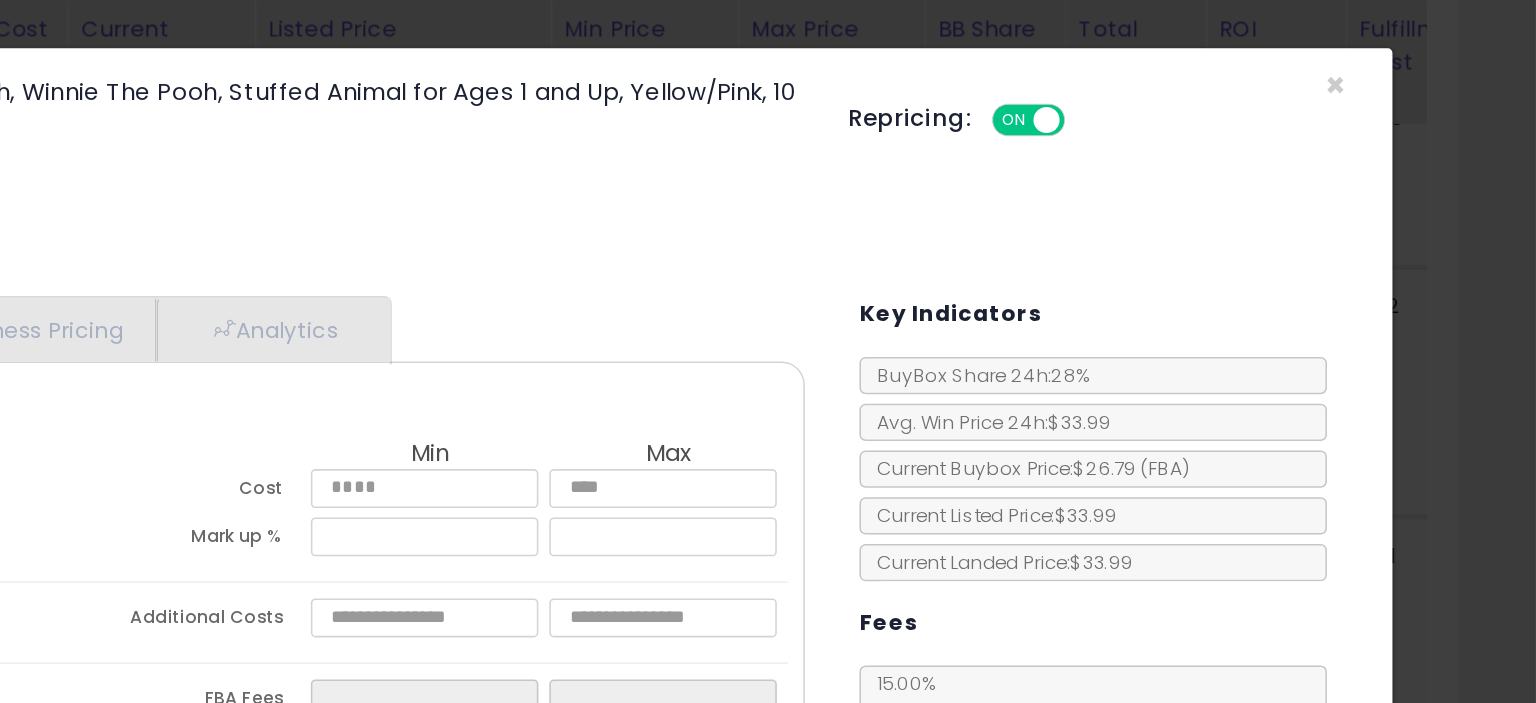 scroll, scrollTop: 120, scrollLeft: 0, axis: vertical 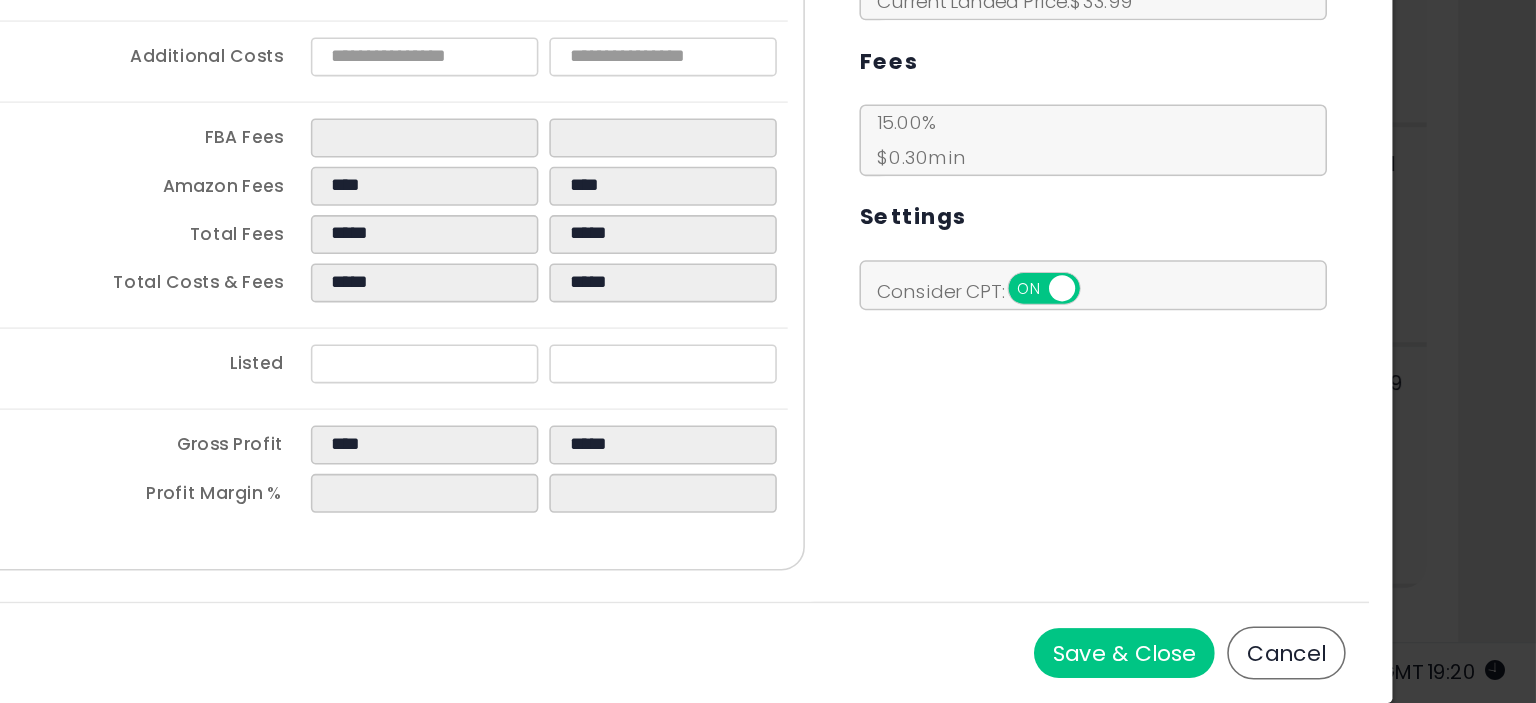 click on "Save & Close" at bounding box center [1272, 670] 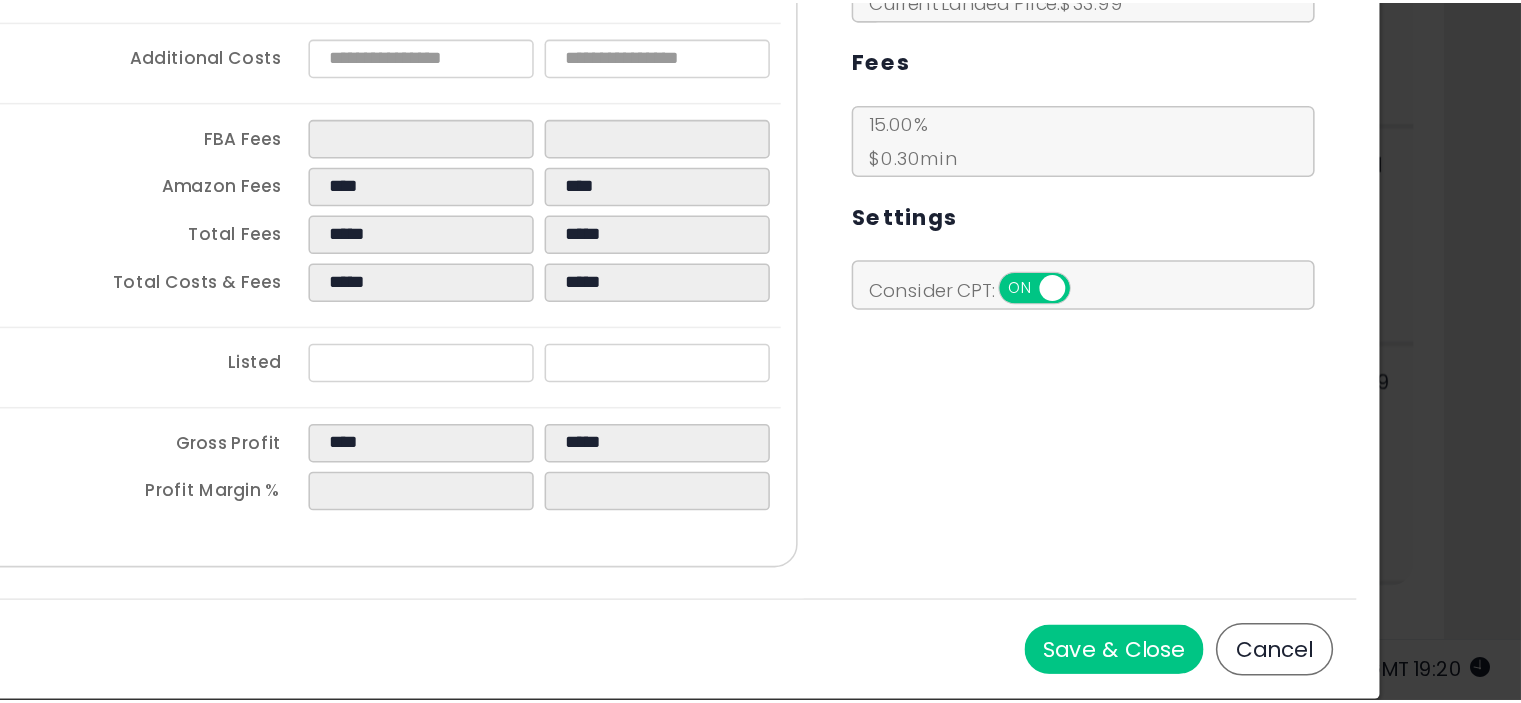 scroll, scrollTop: 0, scrollLeft: 0, axis: both 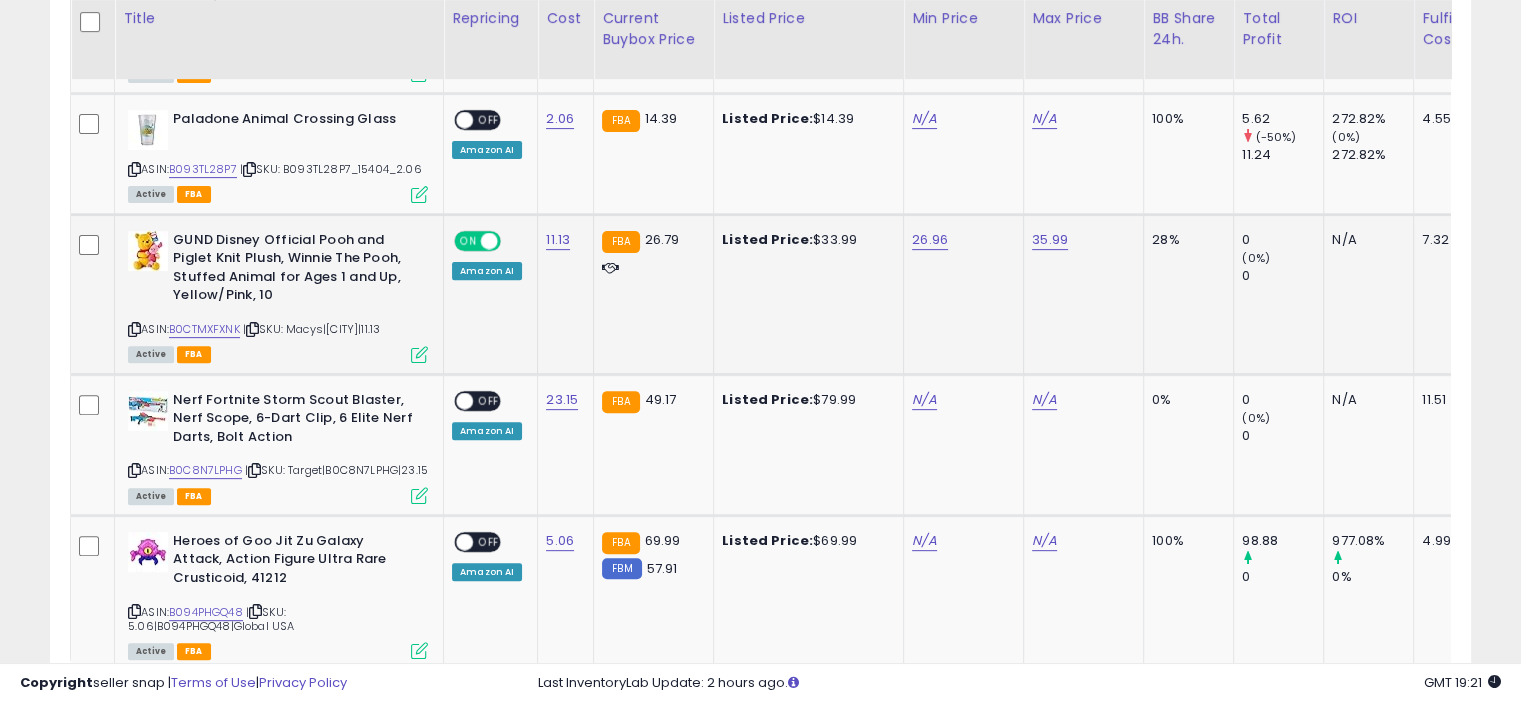 click at bounding box center [419, 354] 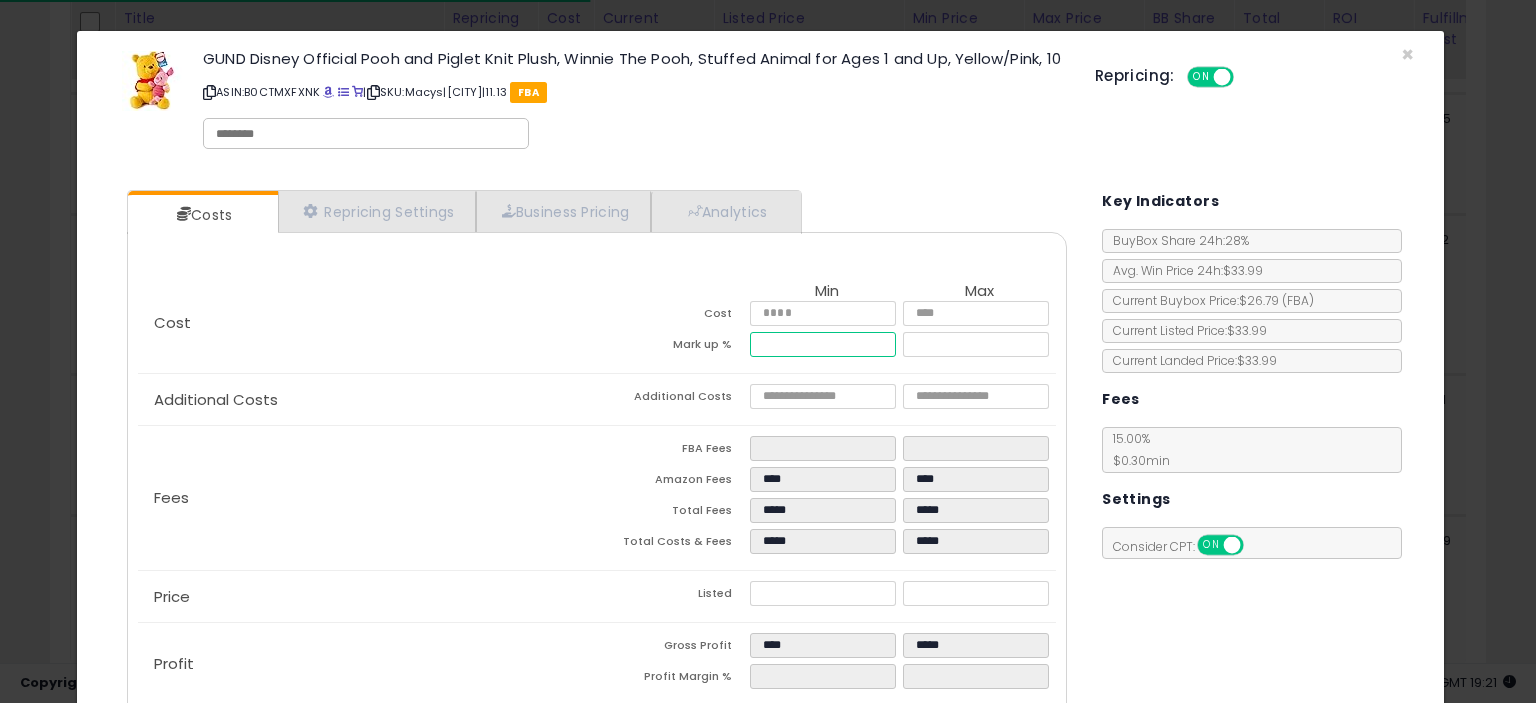 click on "*****" at bounding box center (822, 344) 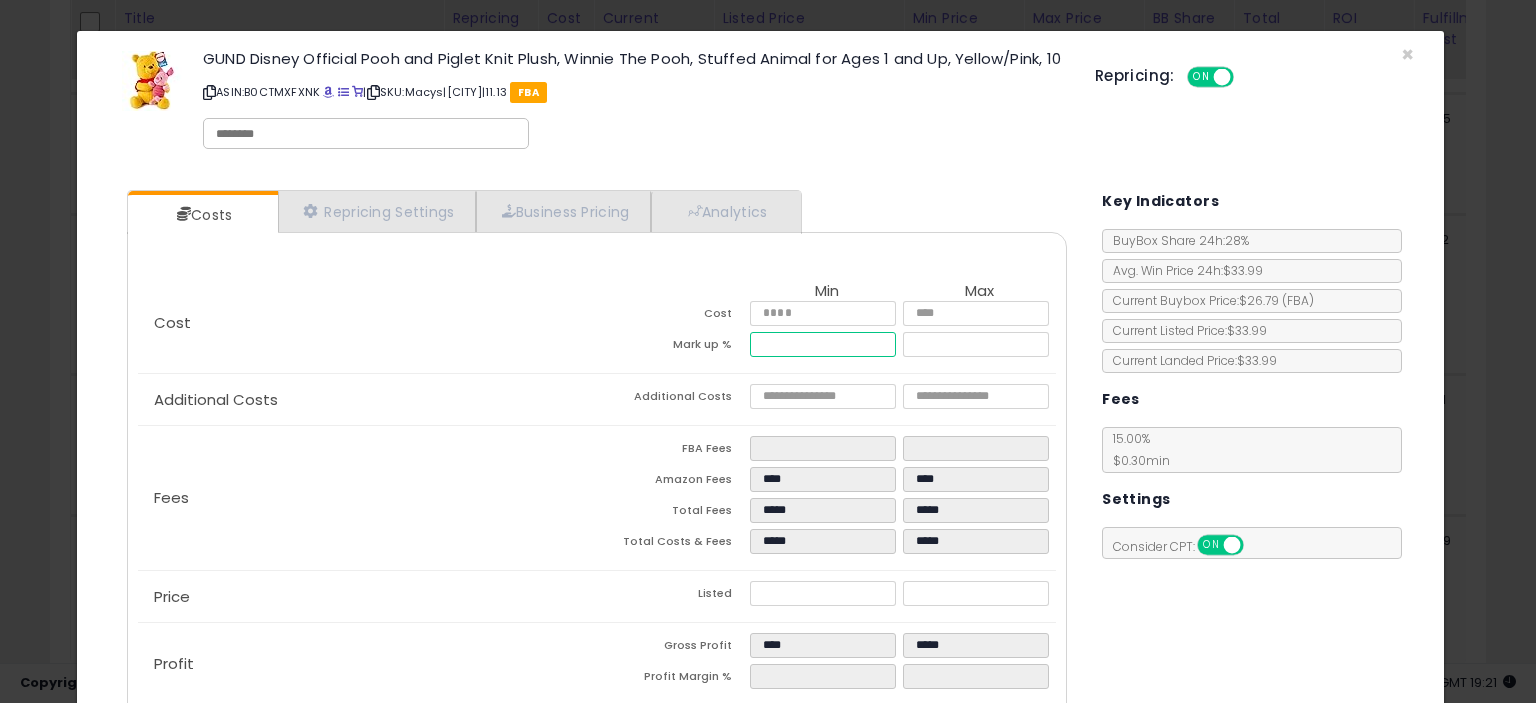 type on "*" 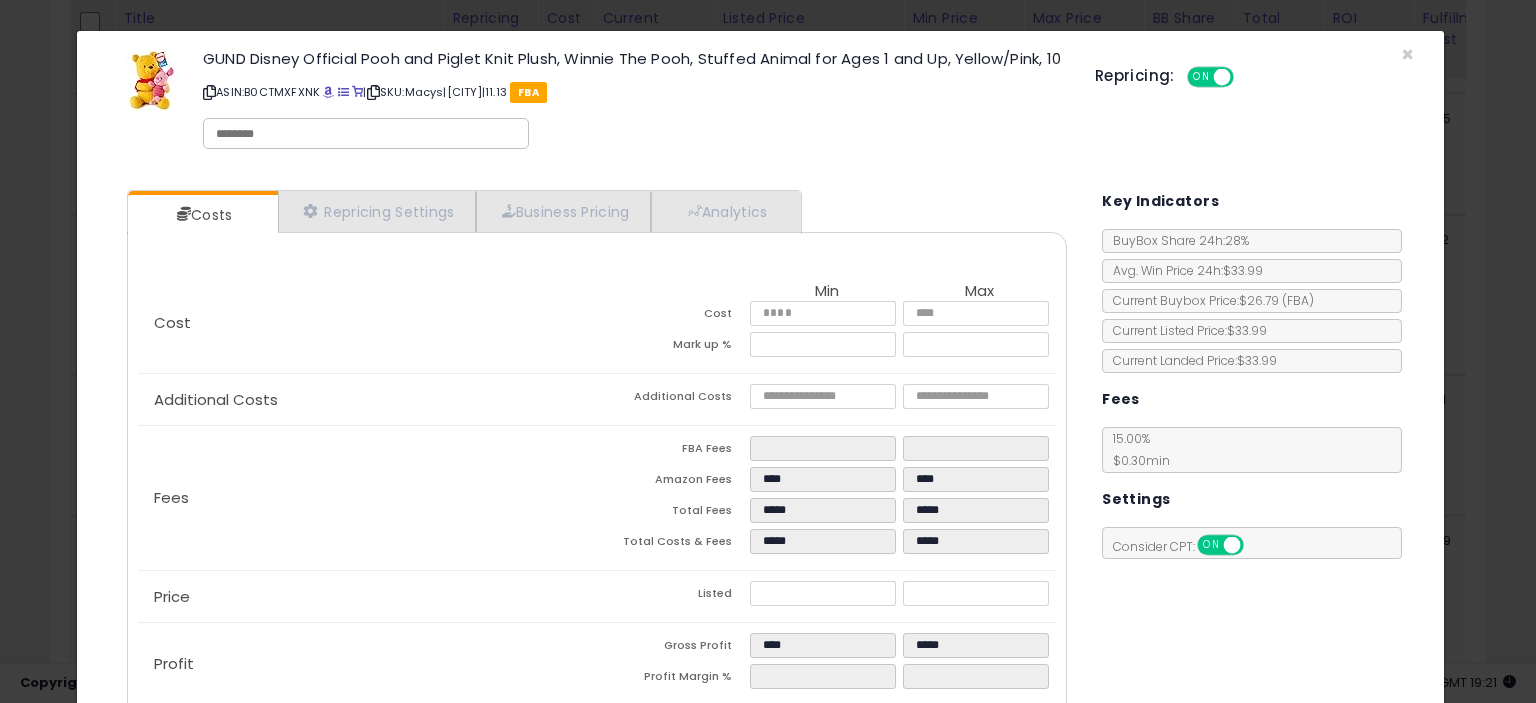type on "*****" 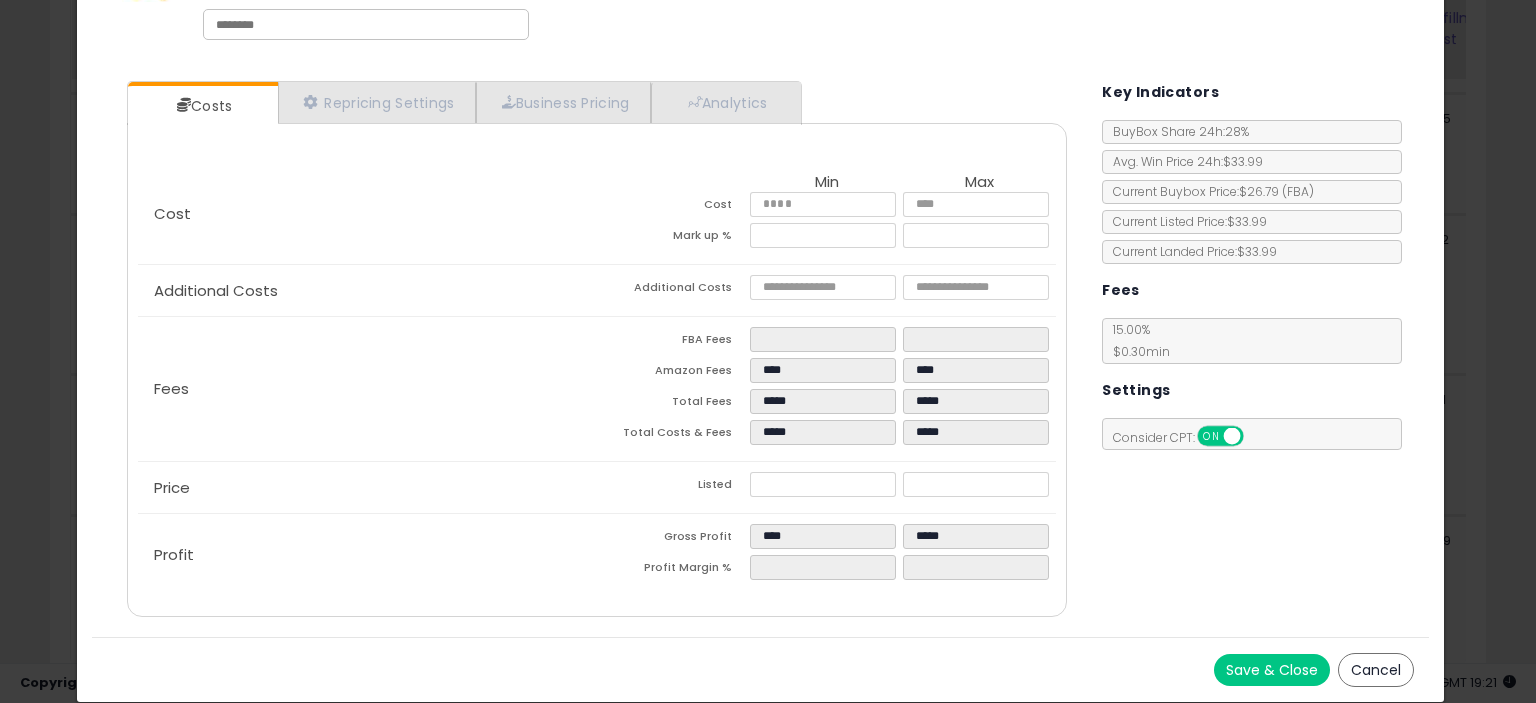 click on "Save & Close" at bounding box center (1272, 670) 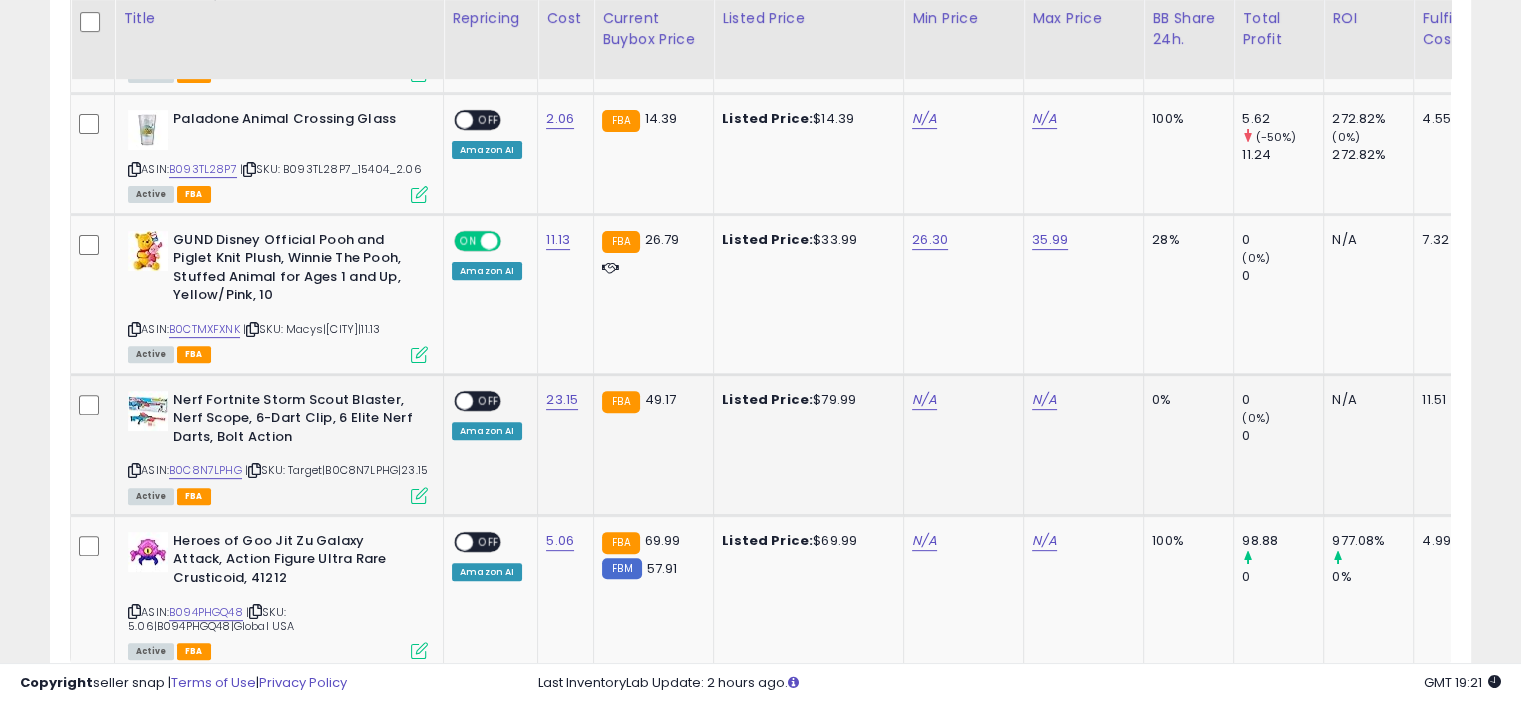 click at bounding box center [419, 495] 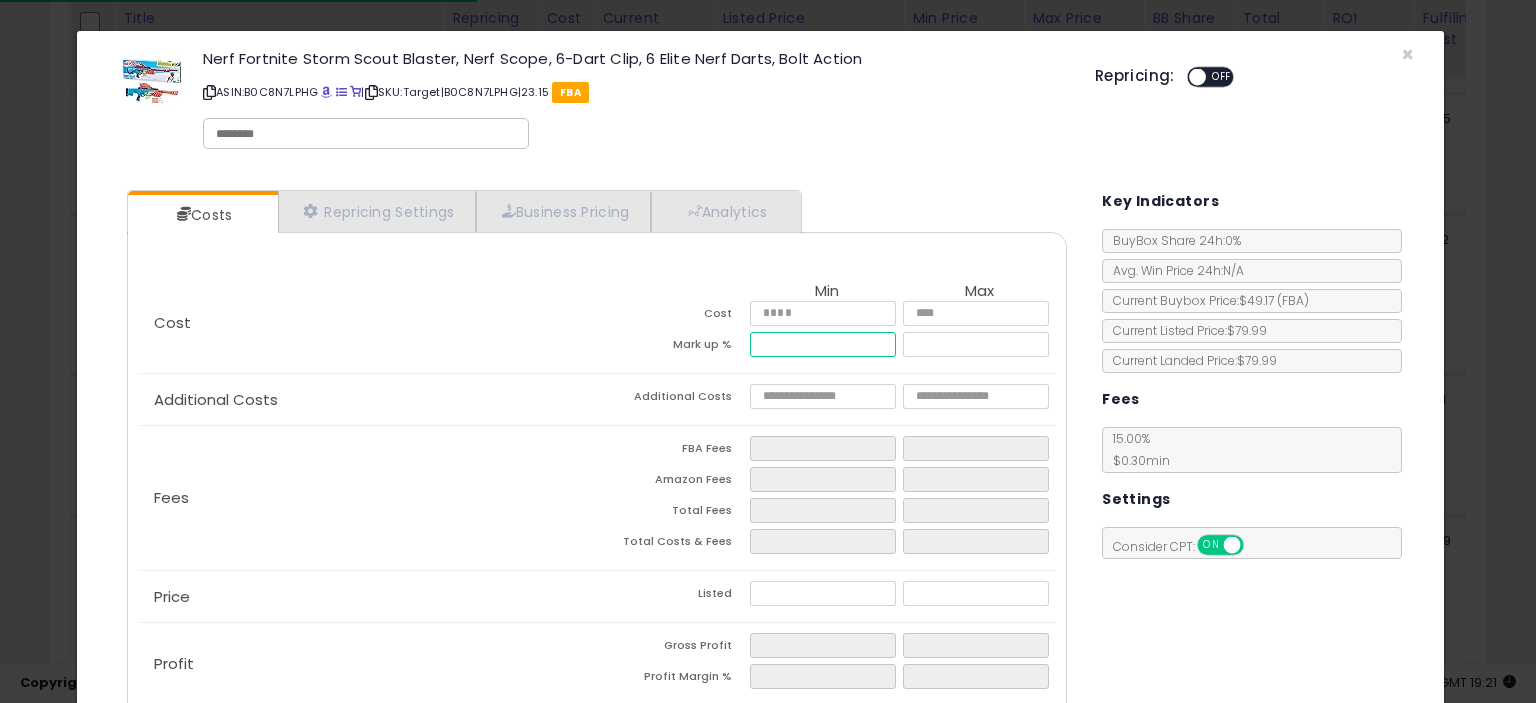 click at bounding box center (822, 344) 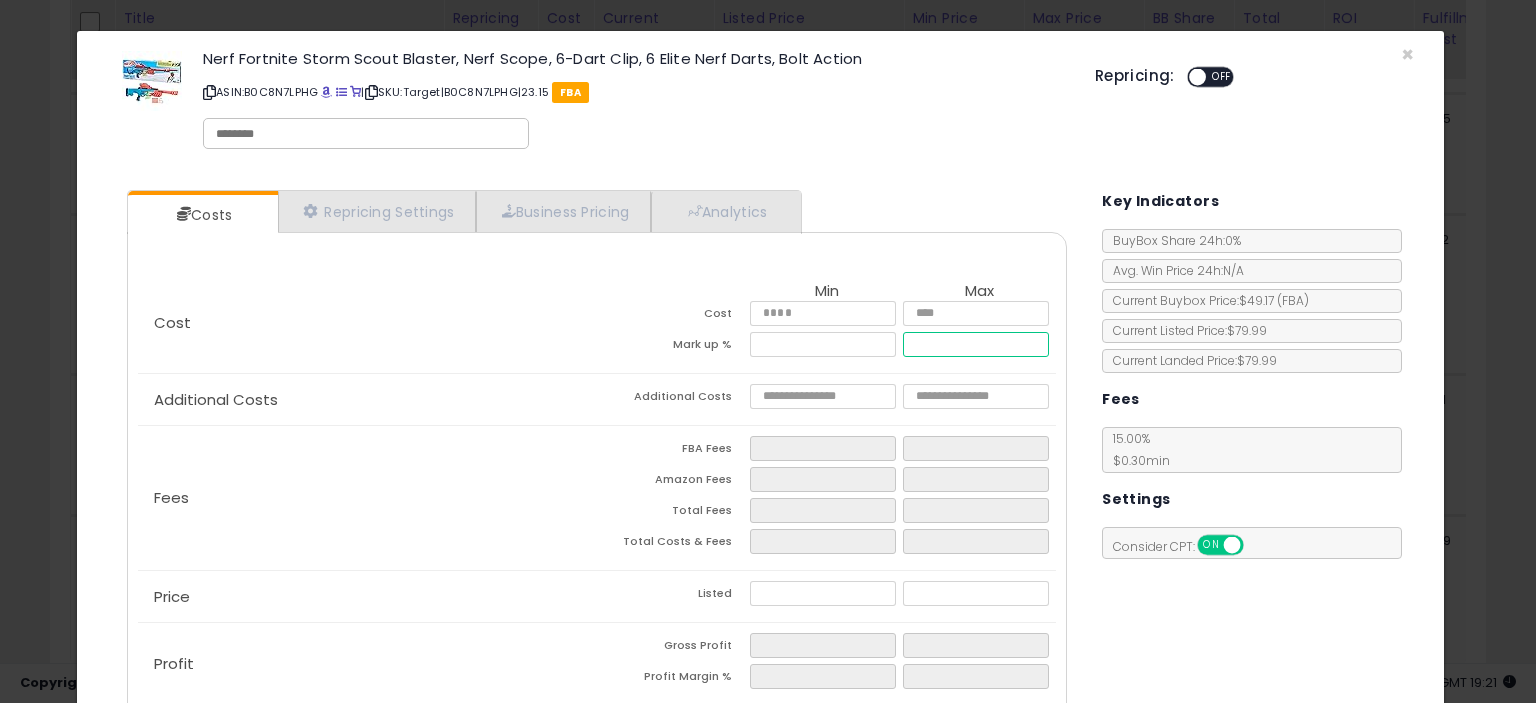 type on "*****" 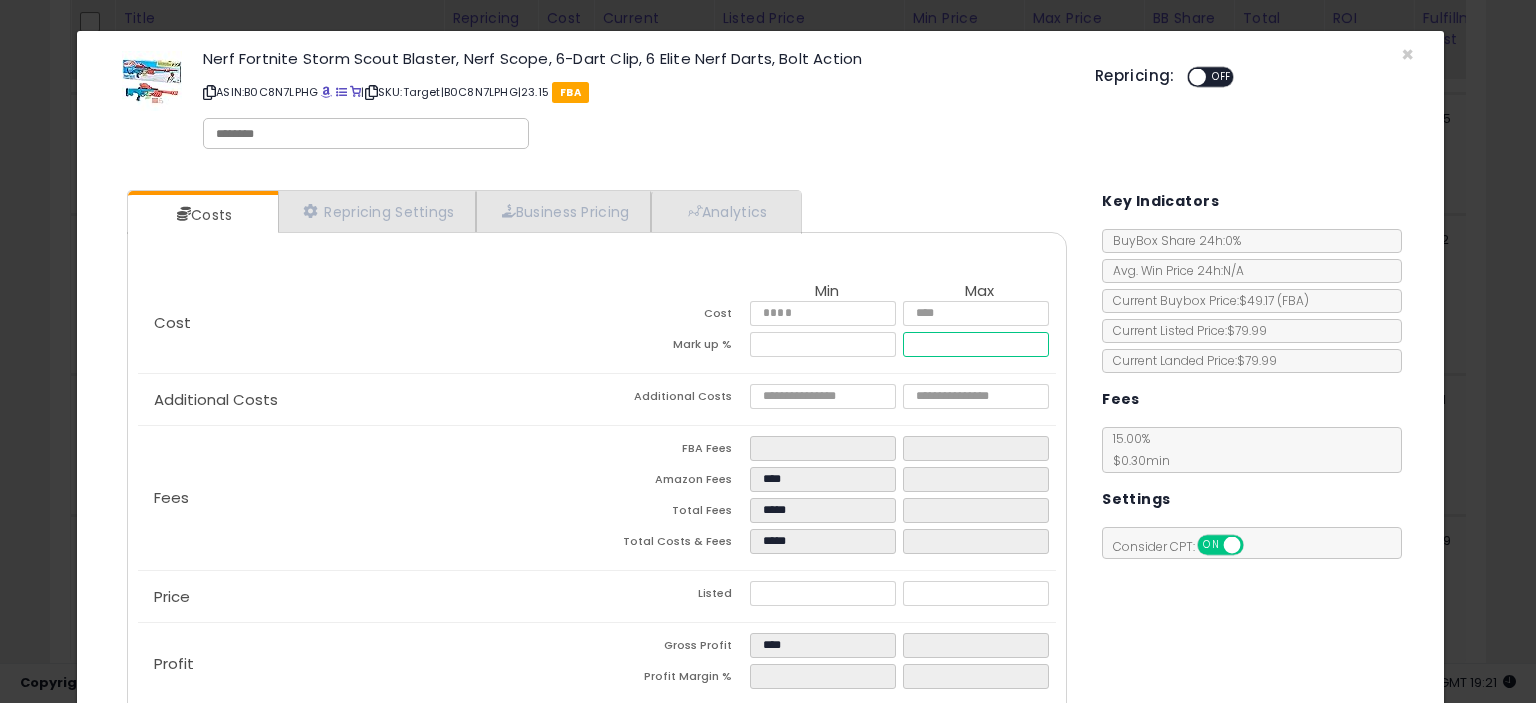 click at bounding box center (975, 344) 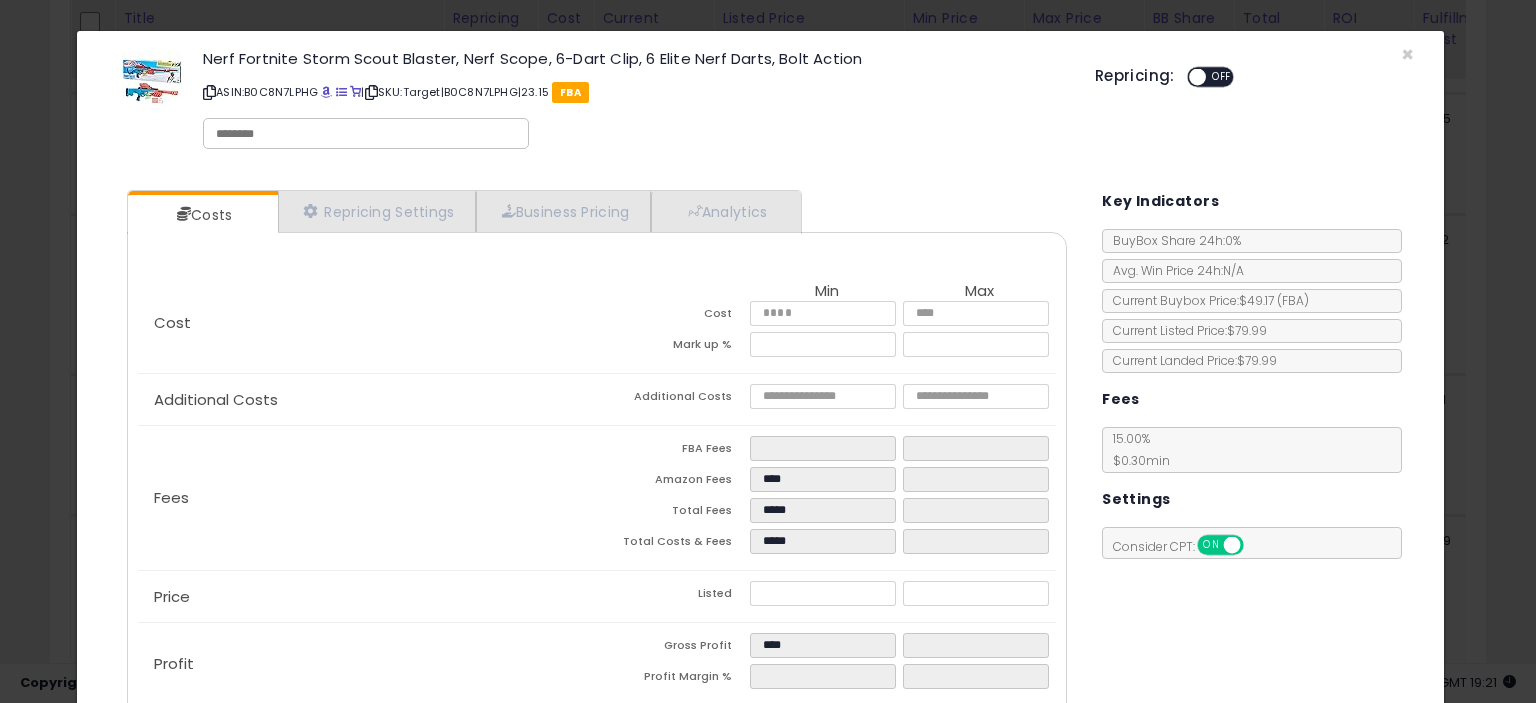 type on "******" 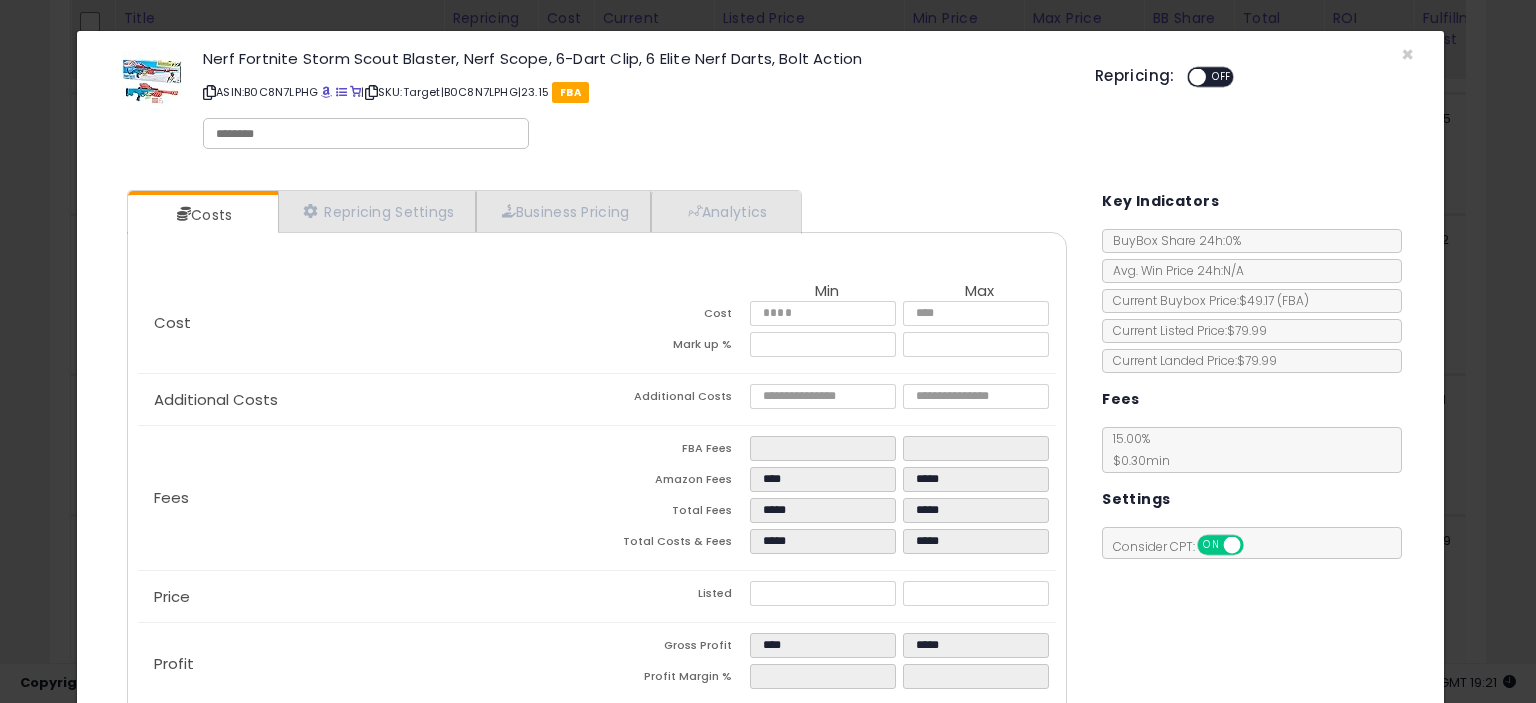 click on "Costs
Repricing Settings
Business Pricing
Analytics" at bounding box center [597, 458] 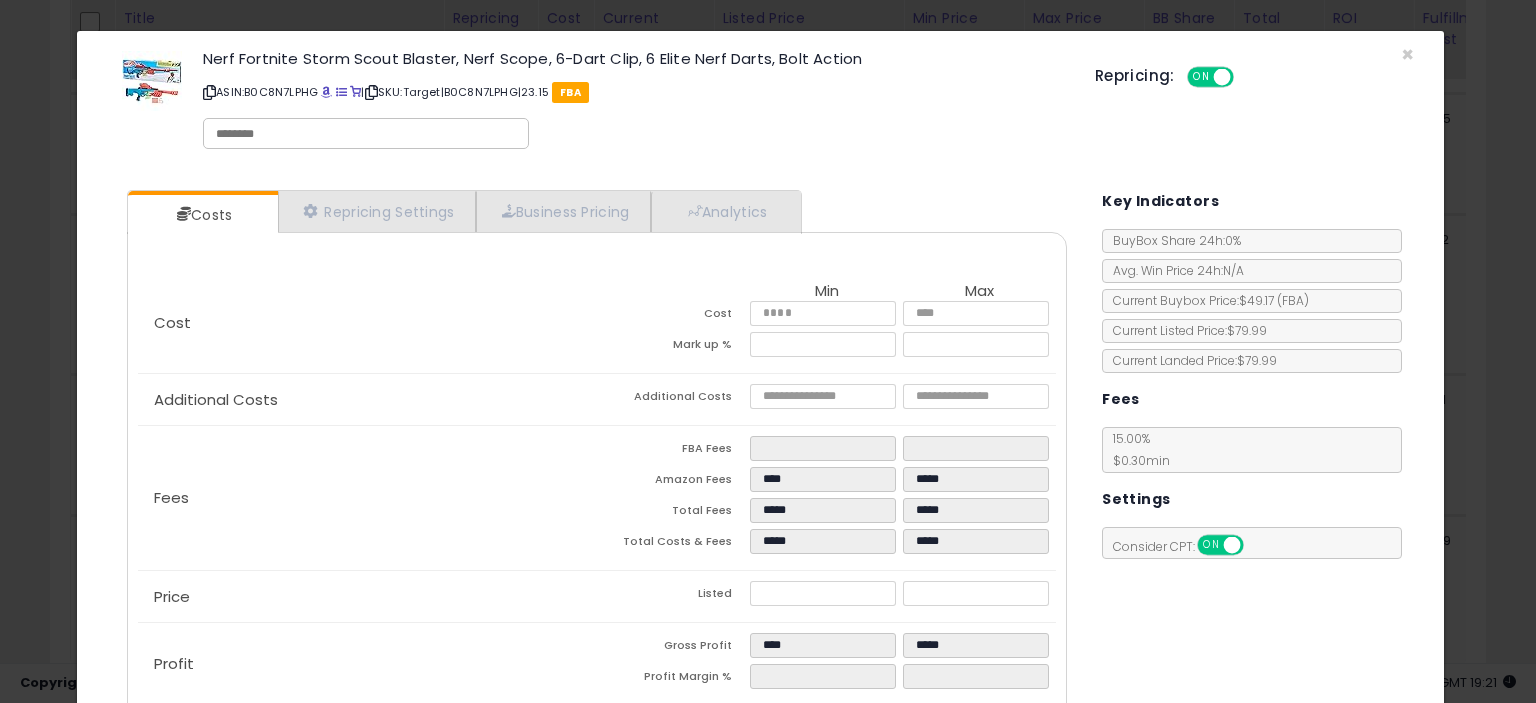 scroll, scrollTop: 105, scrollLeft: 0, axis: vertical 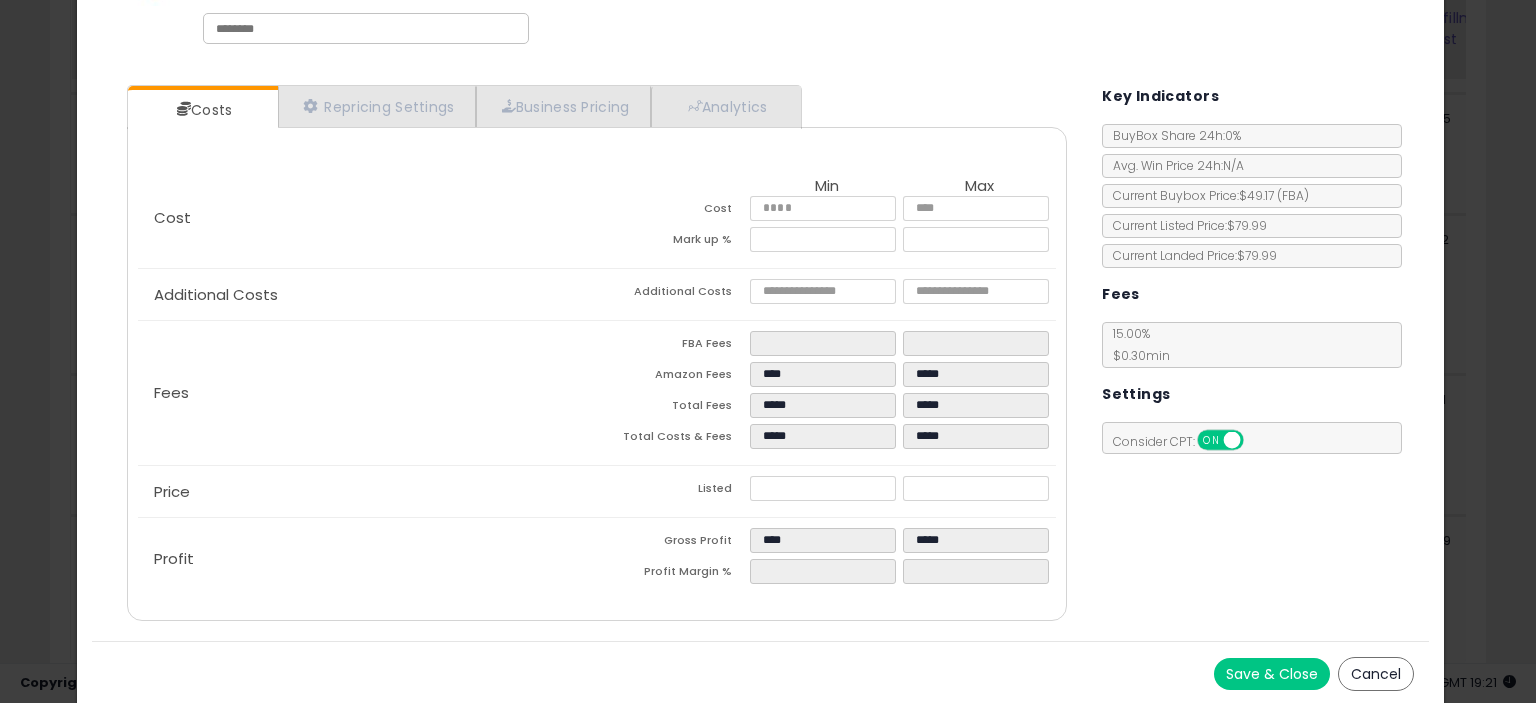 click on "Save & Close" at bounding box center (1272, 674) 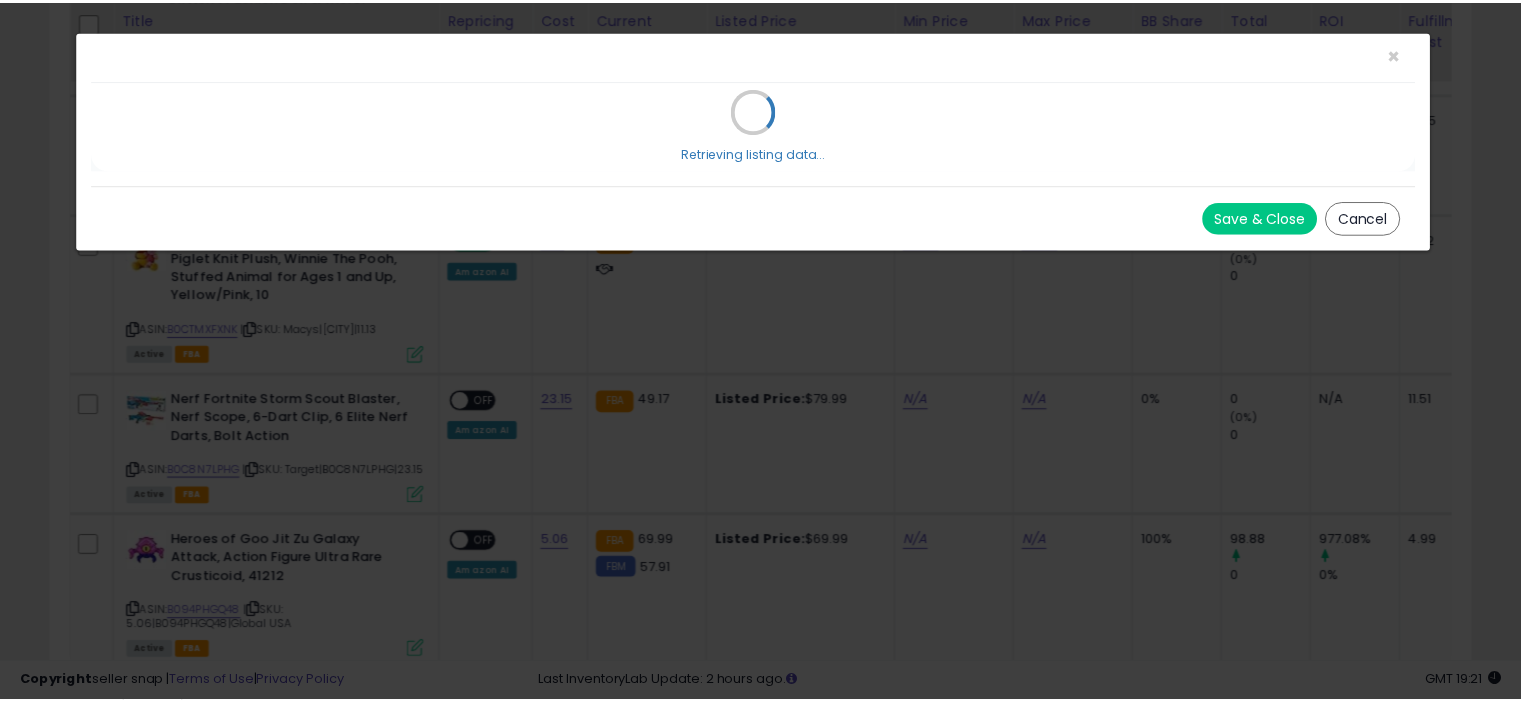 scroll, scrollTop: 0, scrollLeft: 0, axis: both 